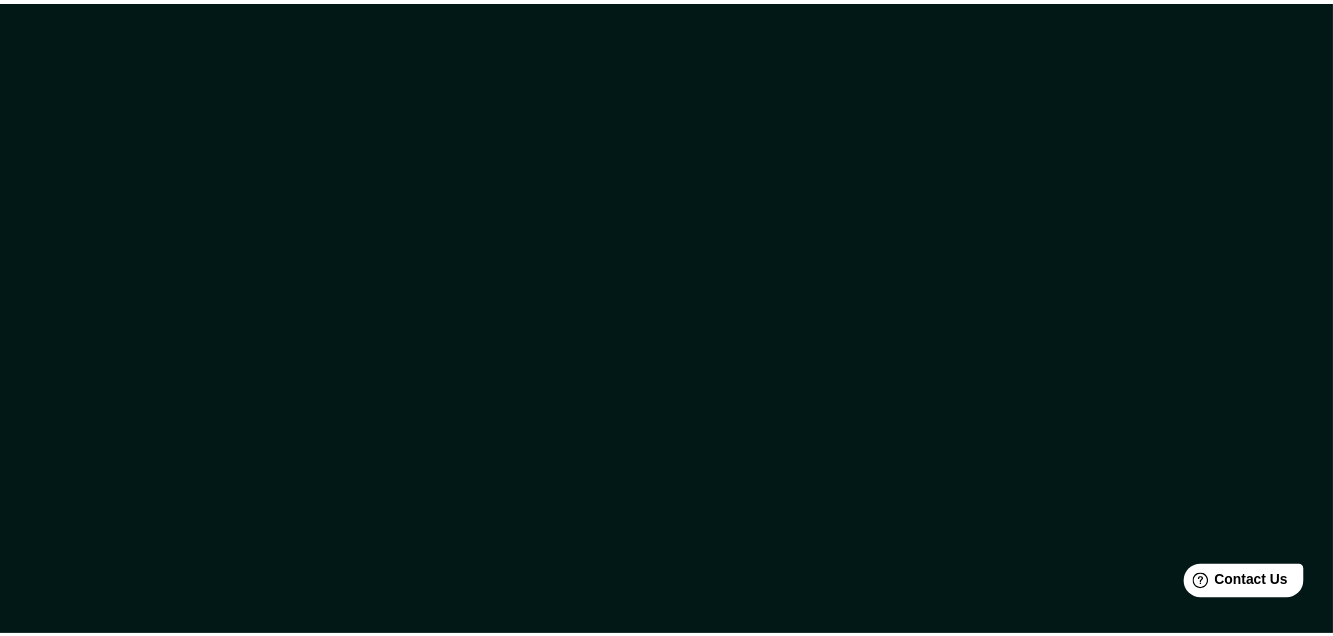 scroll, scrollTop: 0, scrollLeft: 0, axis: both 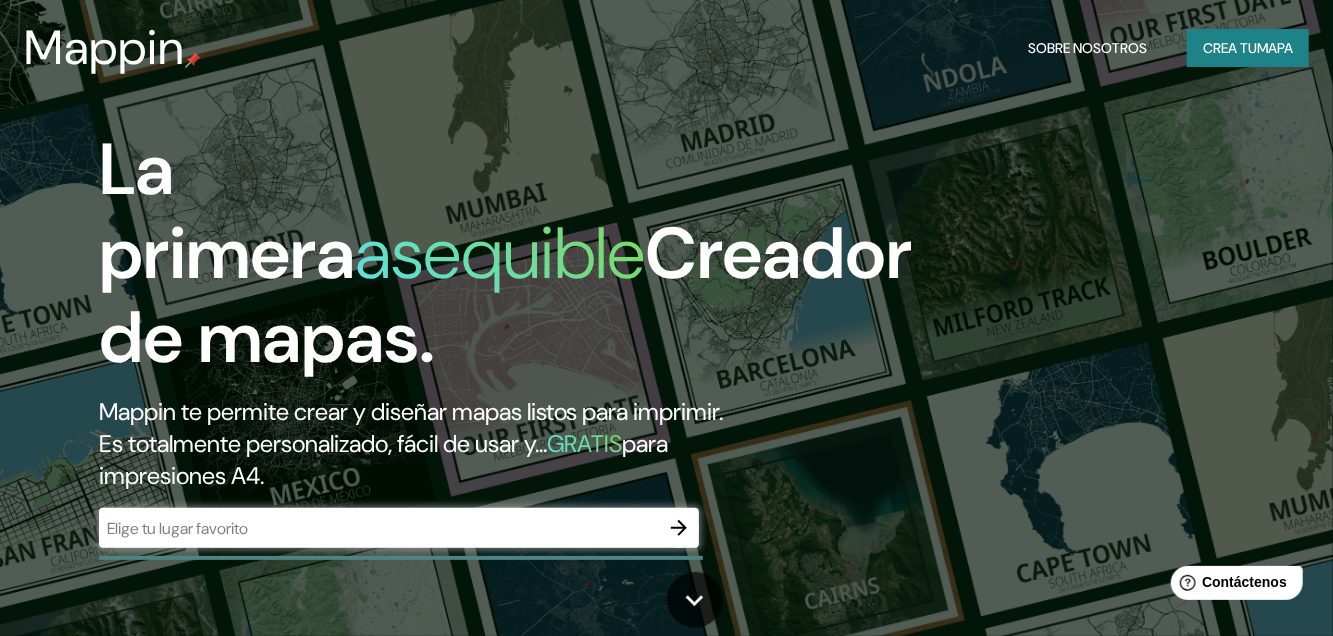 click on "La primera asequible Creador de mapas. Mappin te permite crear y diseñar mapas listos para imprimir.  Es totalmente personalizado, fácil de usar y... GRATIS para impresiones A4. ​" at bounding box center [666, 318] 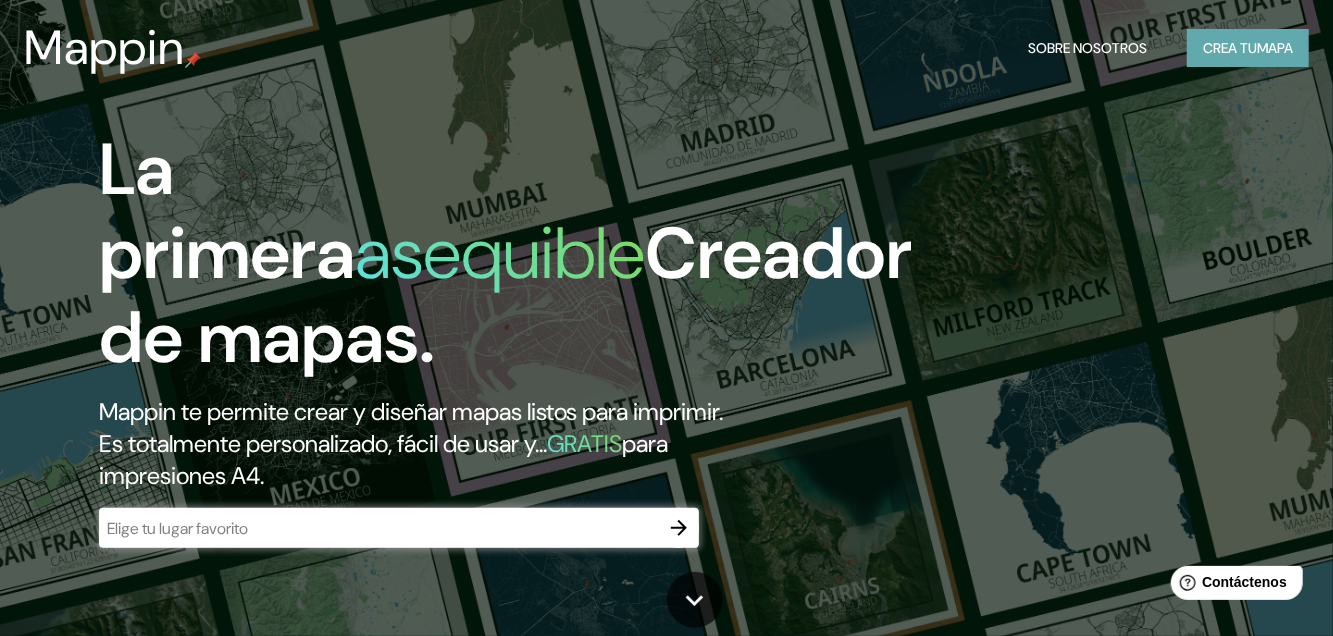 click on "mapa" at bounding box center [1275, 48] 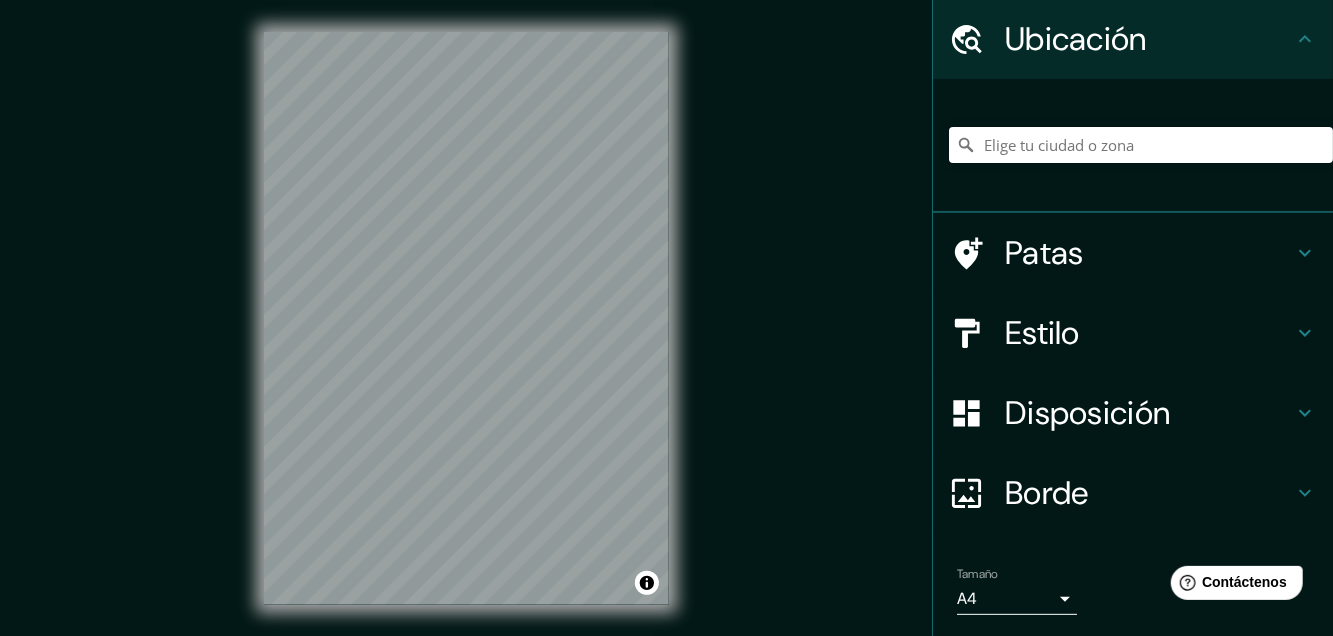scroll, scrollTop: 0, scrollLeft: 0, axis: both 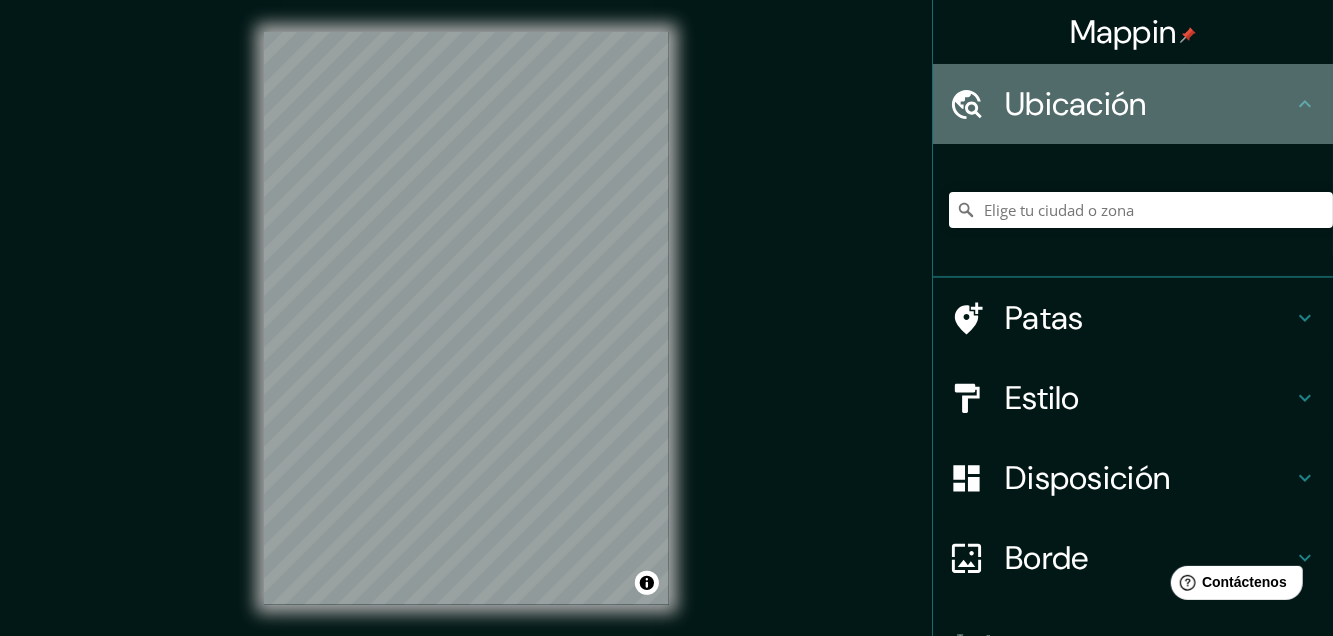 click on "Ubicación" at bounding box center (1076, 104) 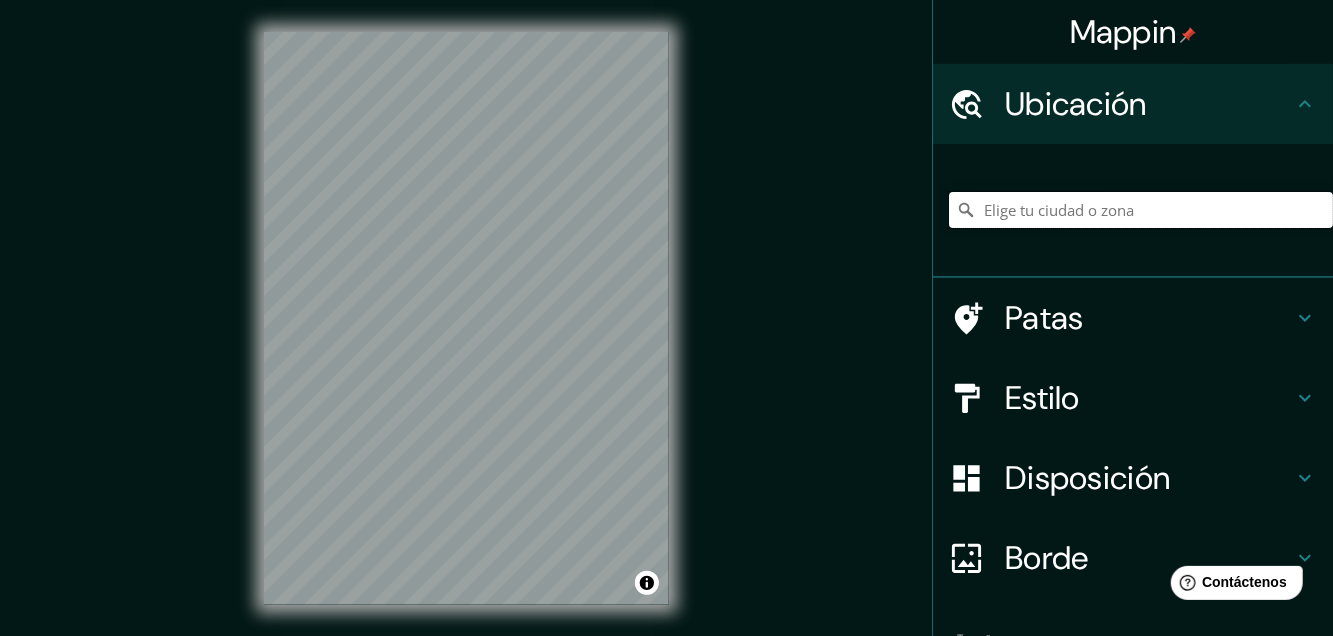 click at bounding box center [1141, 210] 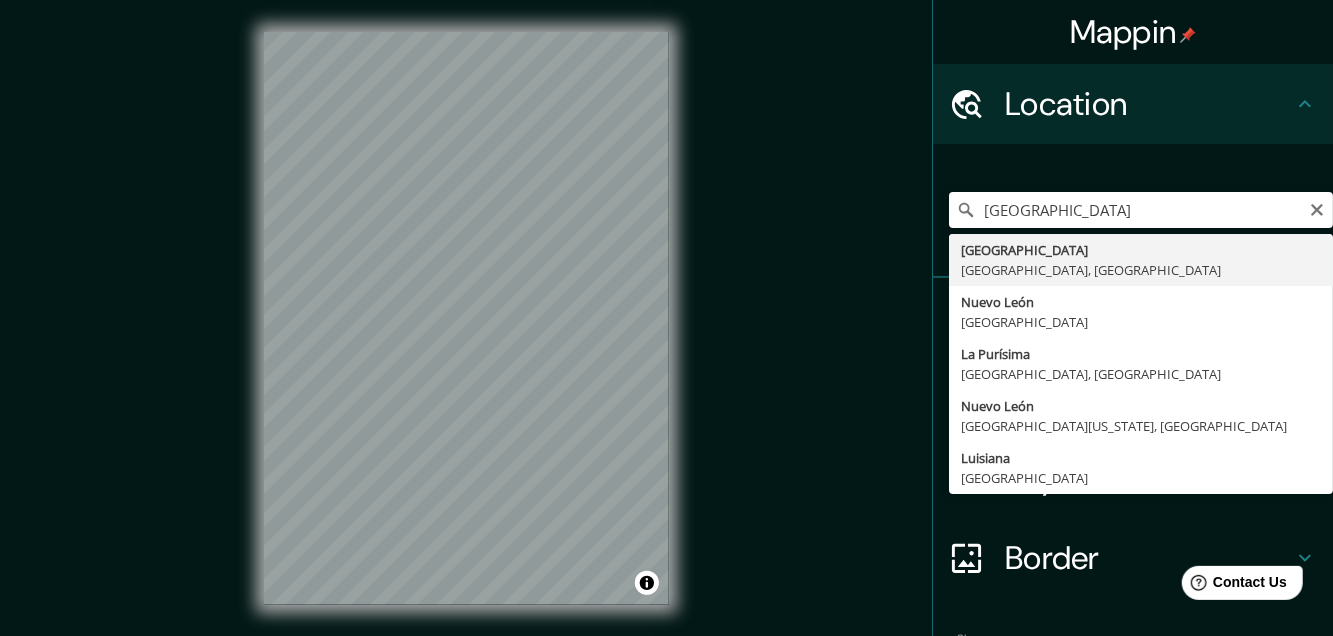 type on "Monterrey, Nuevo León, México" 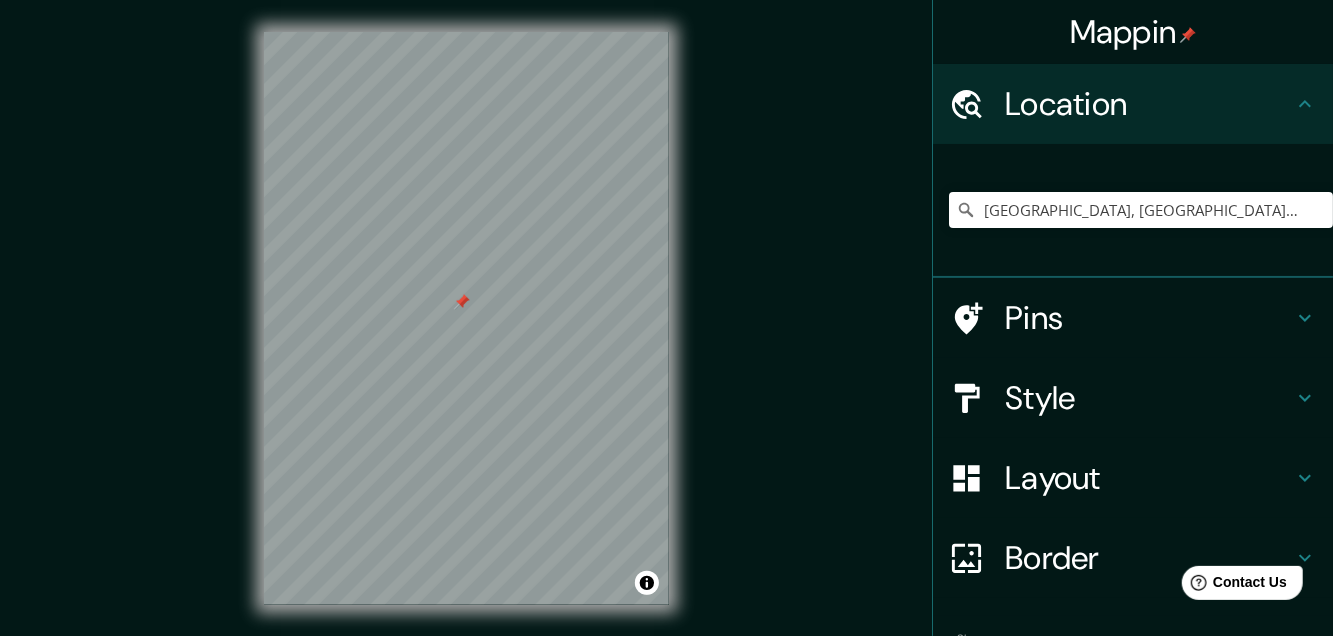 click 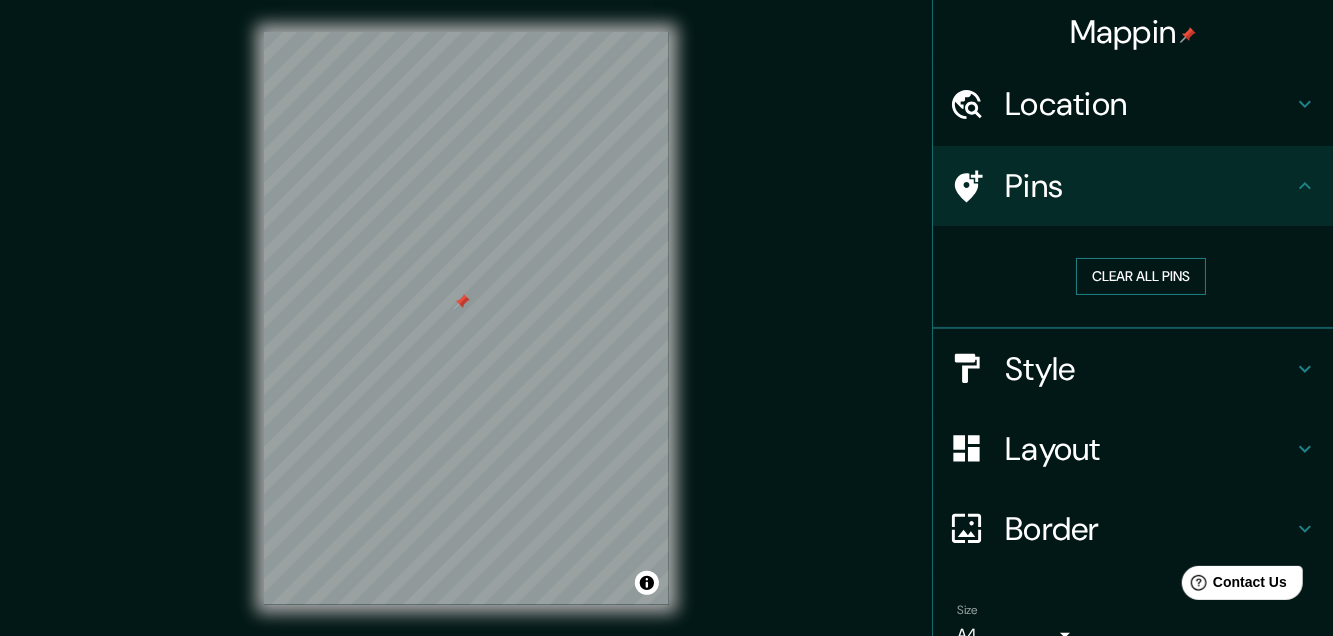 click on "Clear all pins" at bounding box center (1141, 276) 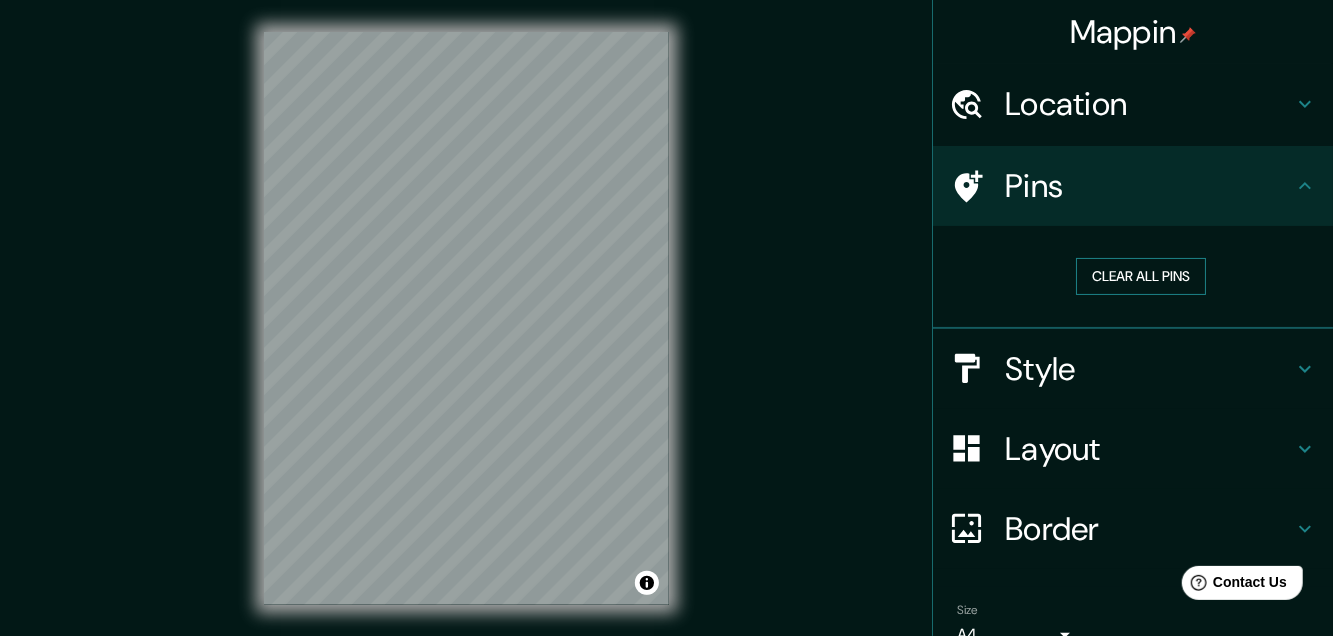 click on "Clear all pins" at bounding box center (1141, 276) 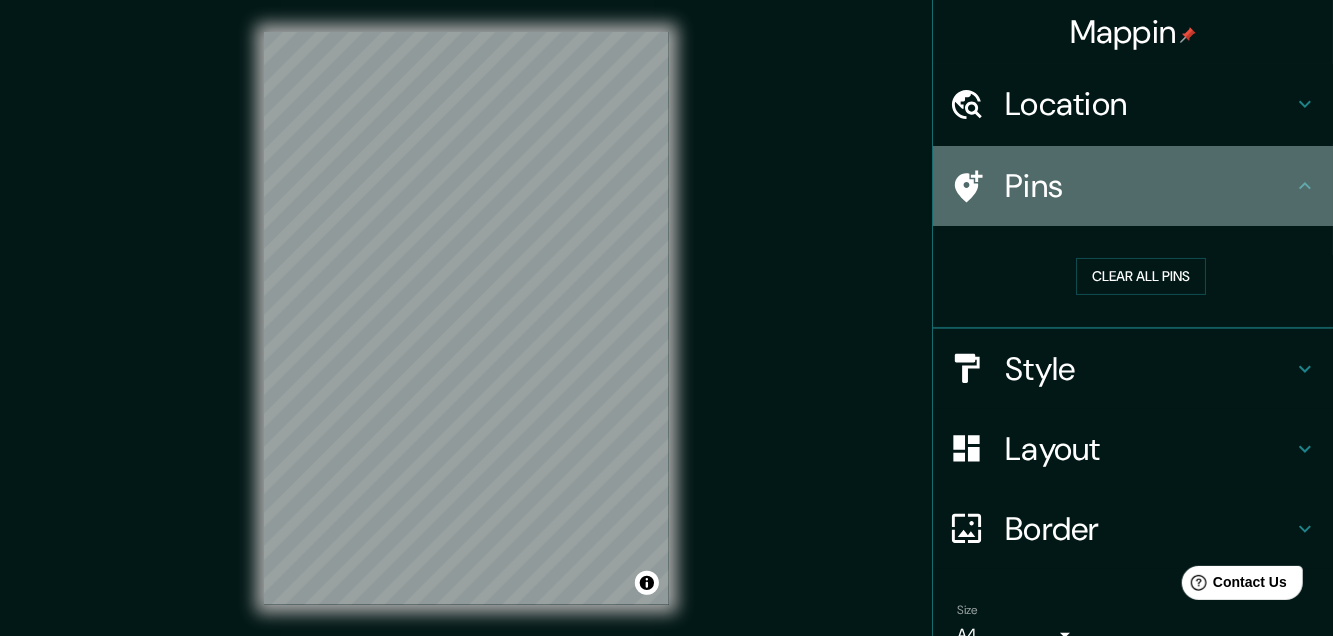 click on "Pins" at bounding box center [1149, 186] 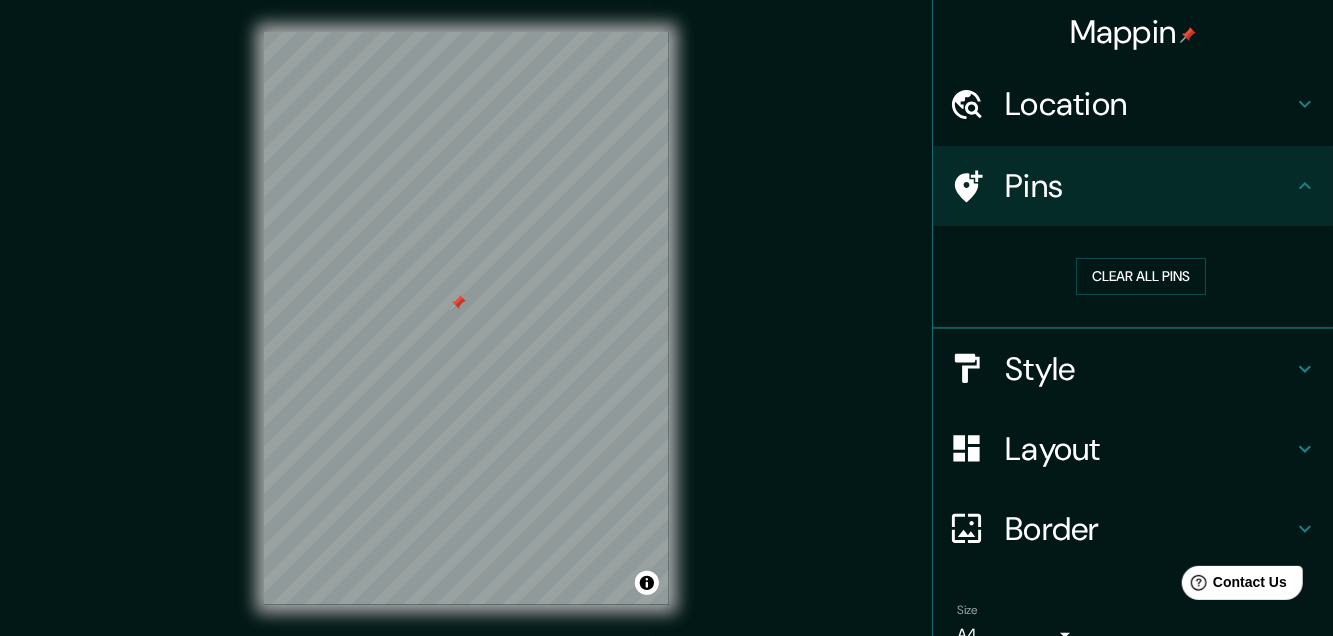 scroll, scrollTop: 96, scrollLeft: 0, axis: vertical 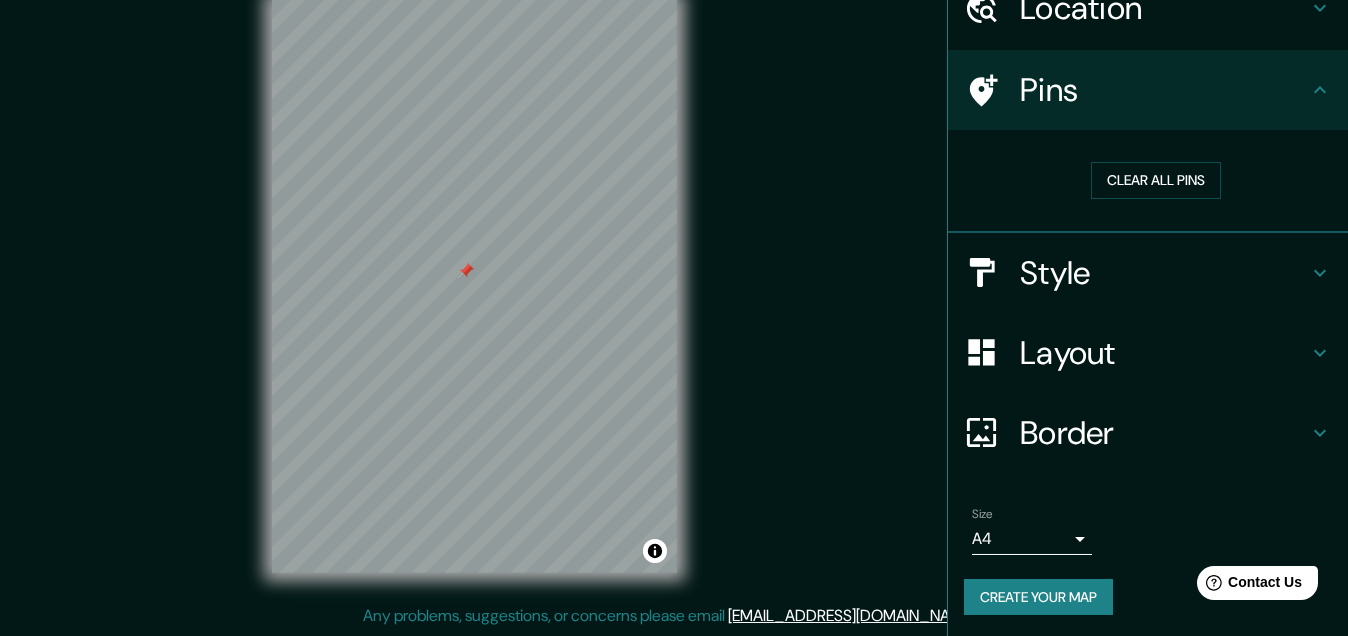 click on "Mappin Location Monterrey, Nuevo León, México Pins Clear all pins Style Layout Border Choose a border.  Hint : you can make layers of the frame opaque to create some cool effects. None Simple Transparent Fancy Size A4 single Create your map © Mapbox   © OpenStreetMap   Improve this map Any problems, suggestions, or concerns please email    help@mappin.pro . . . Texto original Valora esta traducción Tu opinión servirá para ayudar a mejorar el Traductor de Google" at bounding box center [674, 286] 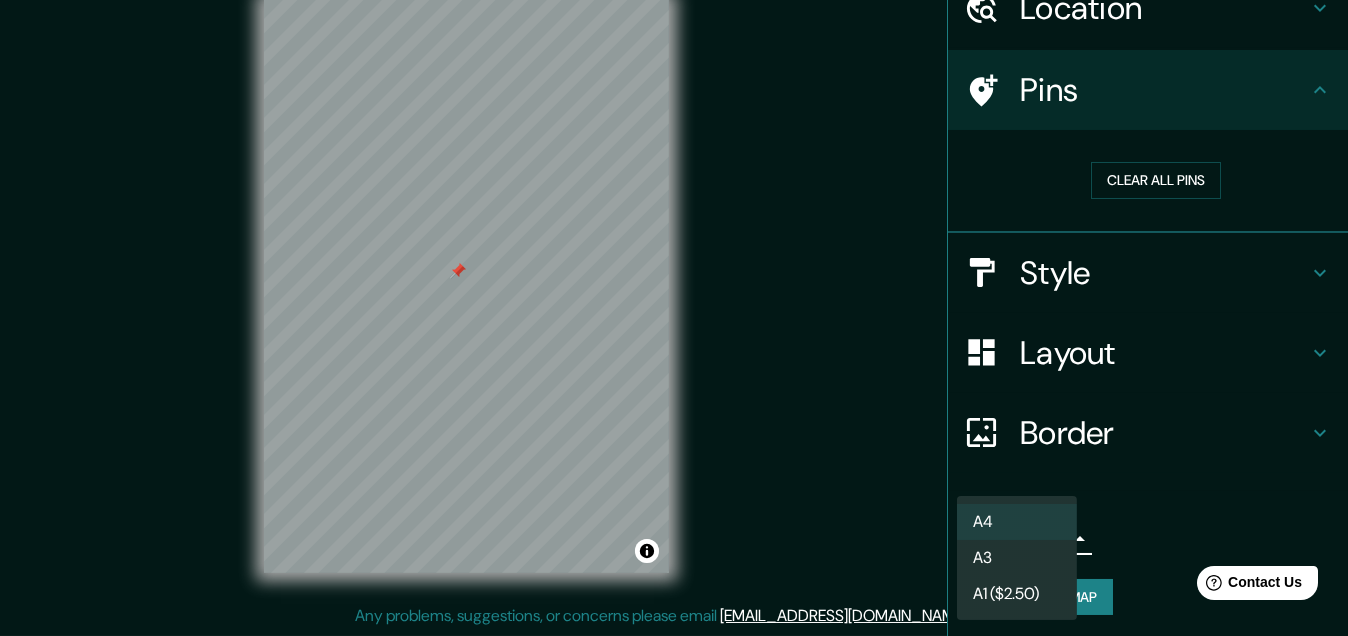 click at bounding box center [674, 318] 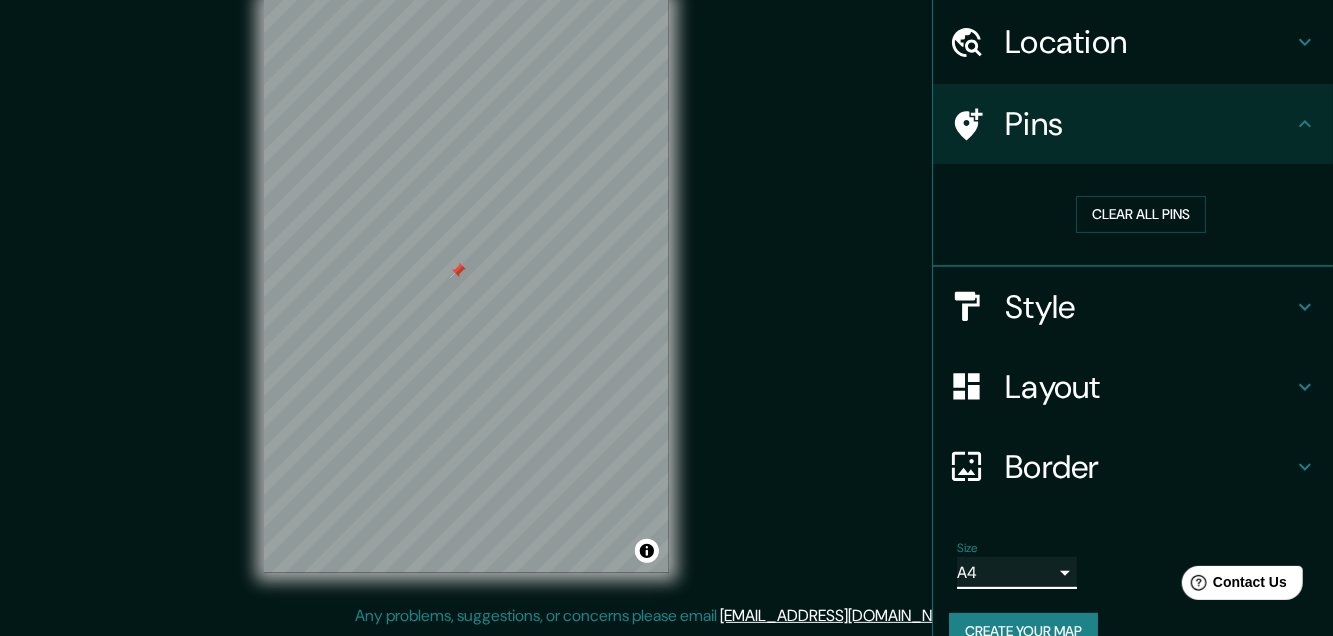 scroll, scrollTop: 58, scrollLeft: 0, axis: vertical 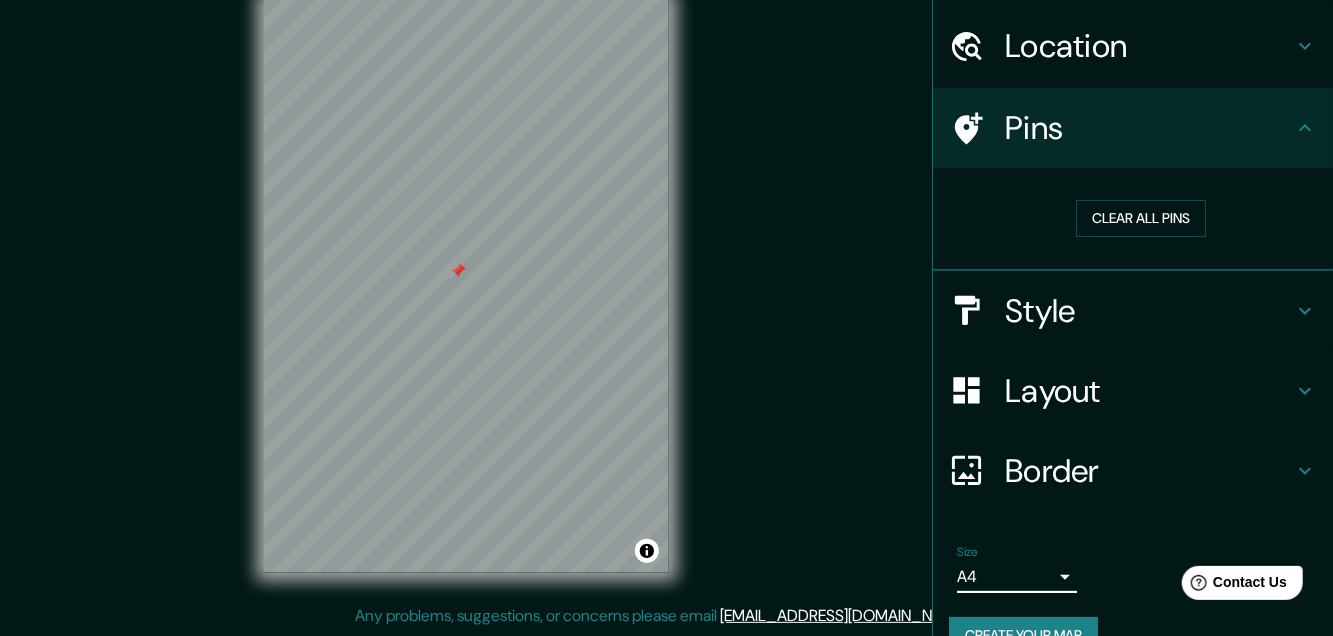 drag, startPoint x: 1049, startPoint y: 577, endPoint x: 1113, endPoint y: 557, distance: 67.052216 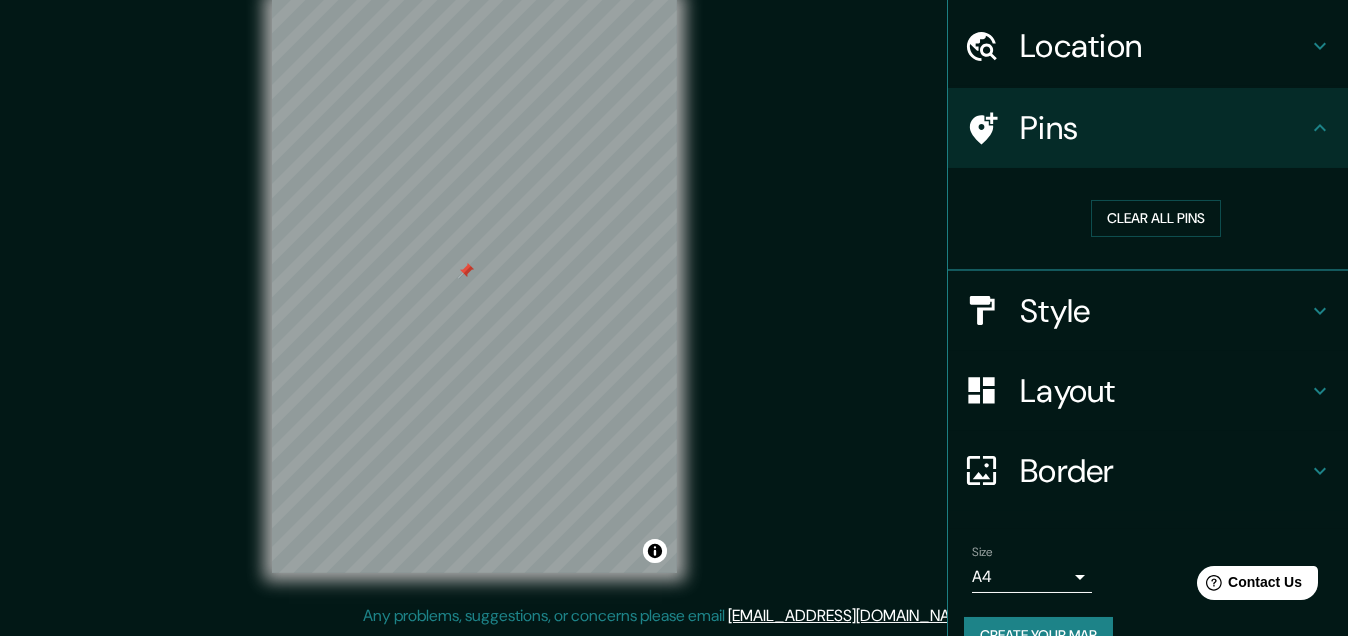 click on "Mappin Location Monterrey, Nuevo León, México Pins Clear all pins Style Layout Border Choose a border.  Hint : you can make layers of the frame opaque to create some cool effects. None Simple Transparent Fancy Size A4 single Create your map © Mapbox   © OpenStreetMap   Improve this map Any problems, suggestions, or concerns please email    help@mappin.pro . . . Texto original Valora esta traducción Tu opinión servirá para ayudar a mejorar el Traductor de Google" at bounding box center (674, 286) 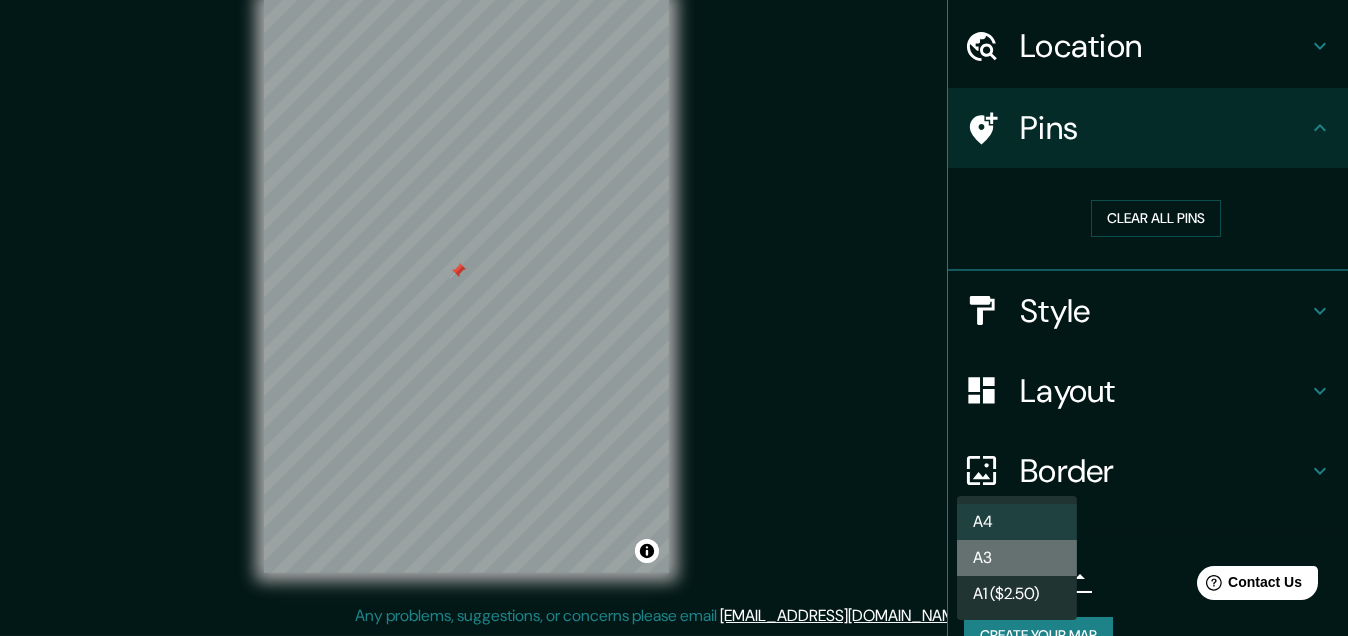 click on "A3" at bounding box center (1017, 558) 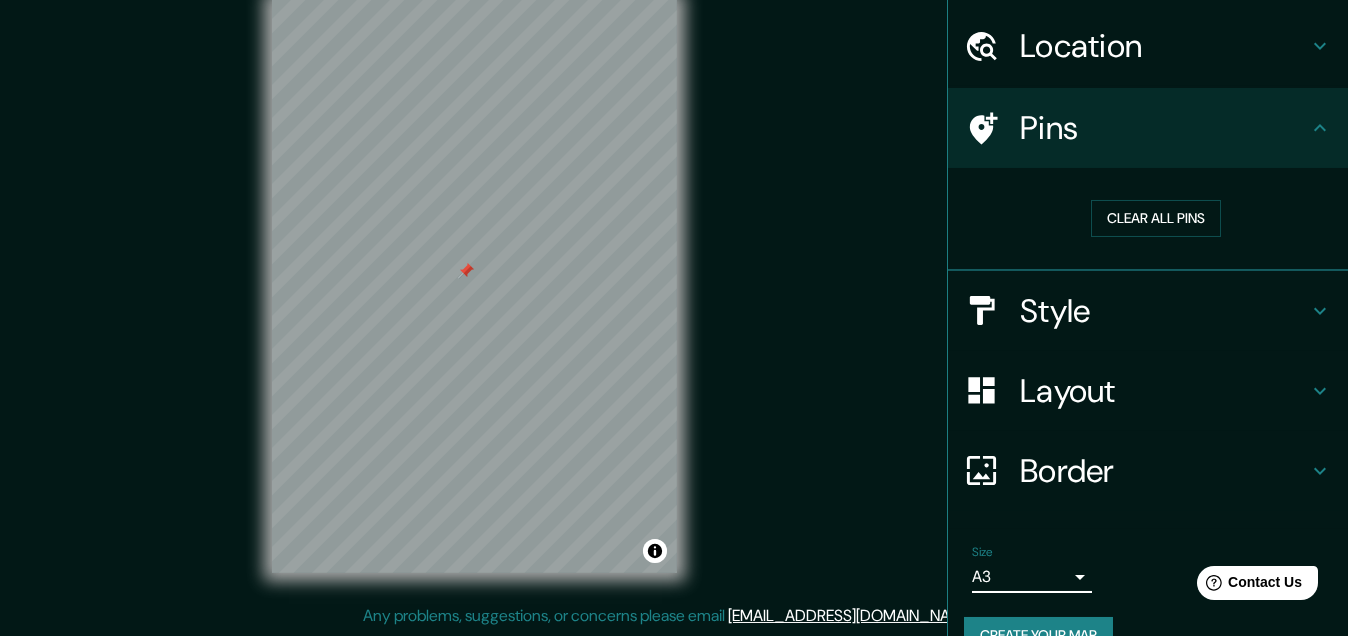 click on "Mappin Location Monterrey, Nuevo León, México Pins Clear all pins Style Layout Border Choose a border.  Hint : you can make layers of the frame opaque to create some cool effects. None Simple Transparent Fancy Size A3 a4 Create your map © Mapbox   © OpenStreetMap   Improve this map Any problems, suggestions, or concerns please email    help@mappin.pro . . . Texto original Valora esta traducción Tu opinión servirá para ayudar a mejorar el Traductor de Google" at bounding box center [674, 286] 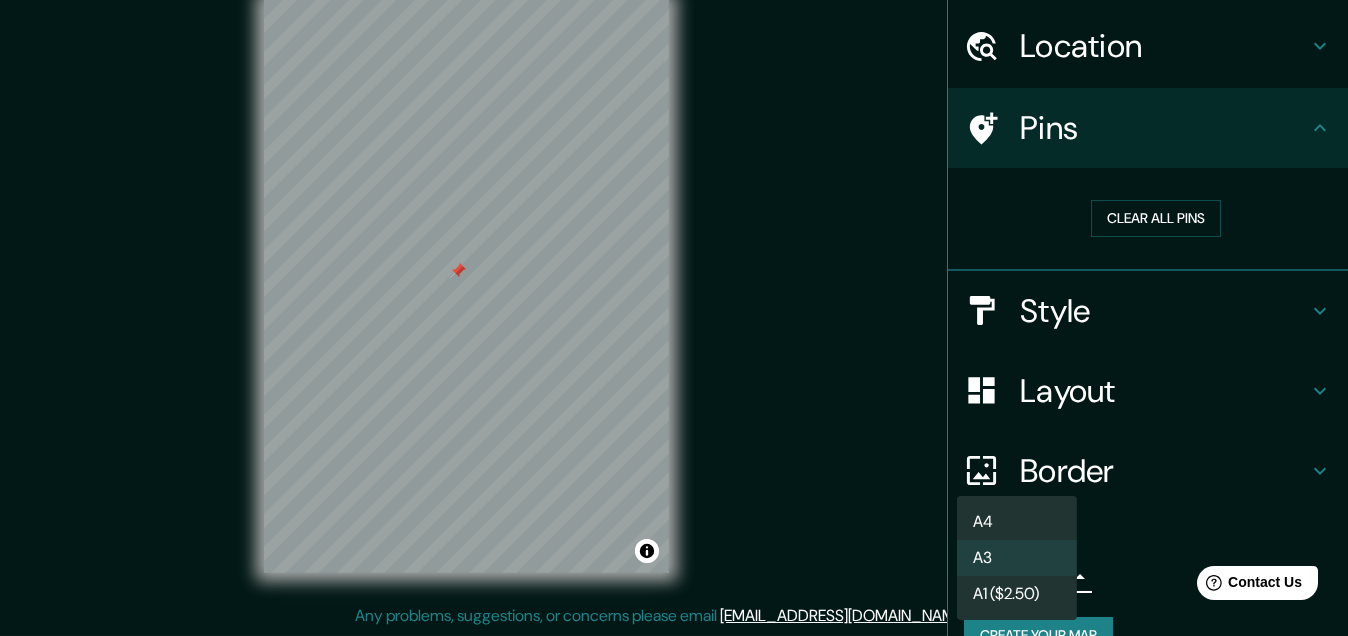 click on "A4" at bounding box center (1017, 522) 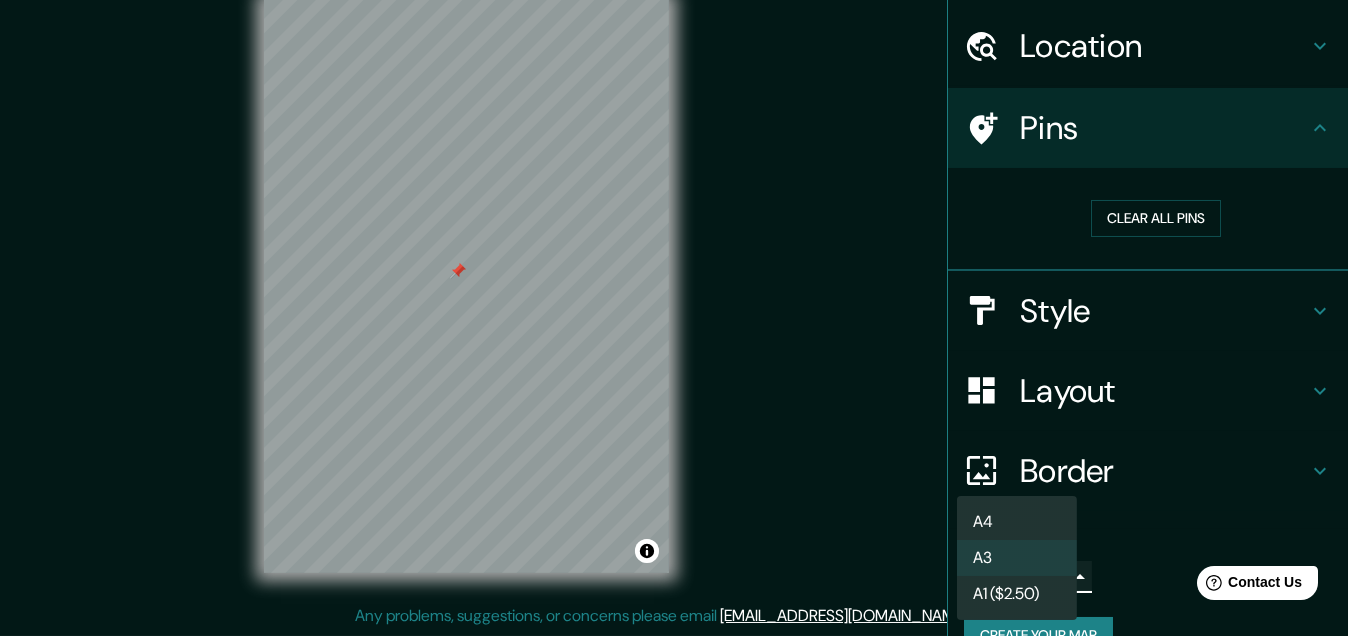 type on "single" 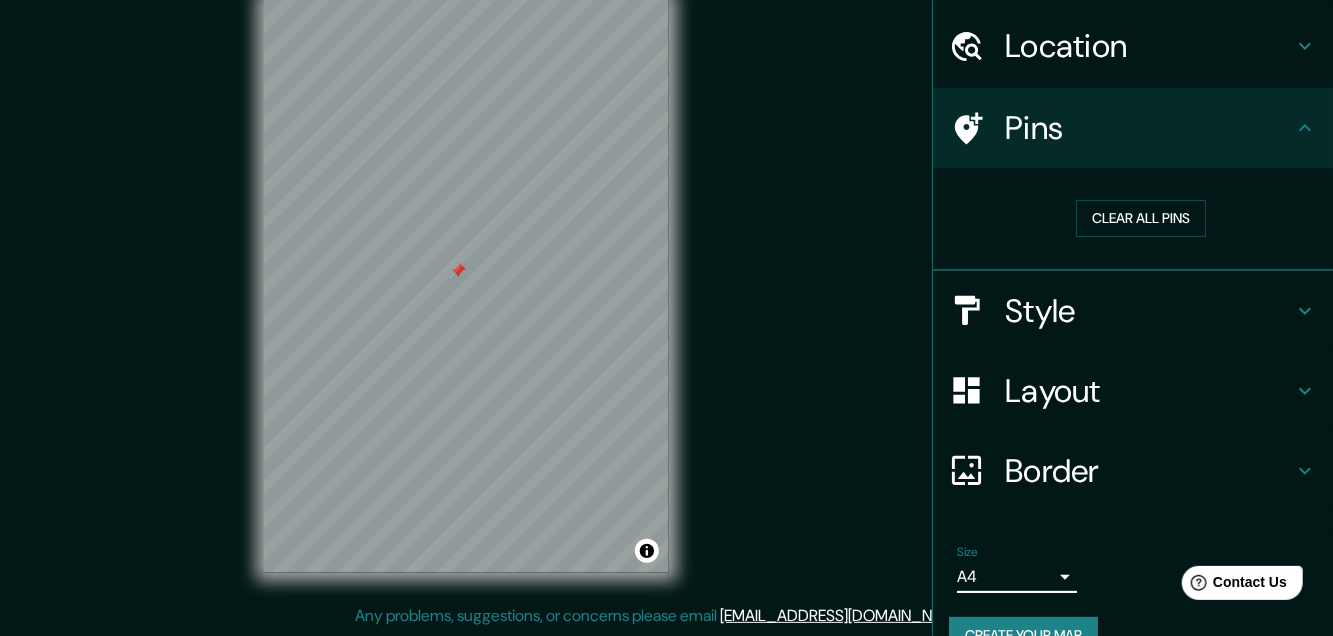 click on "Style" at bounding box center [1149, 311] 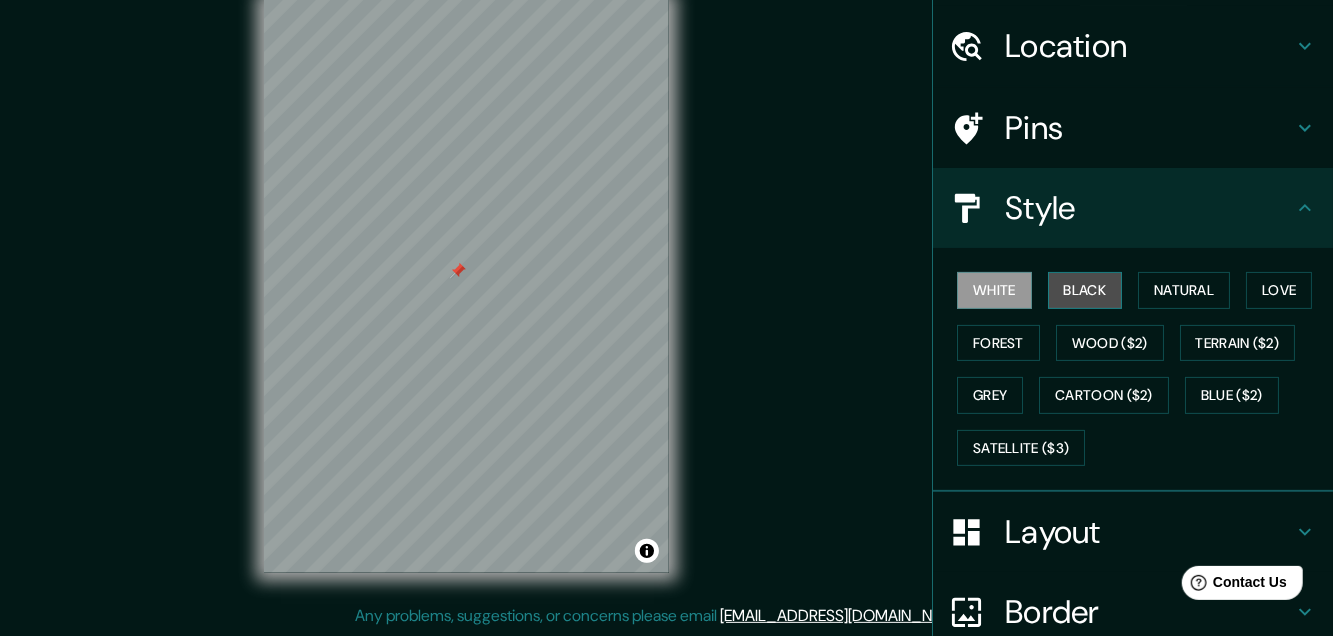 click on "Black" at bounding box center (1085, 290) 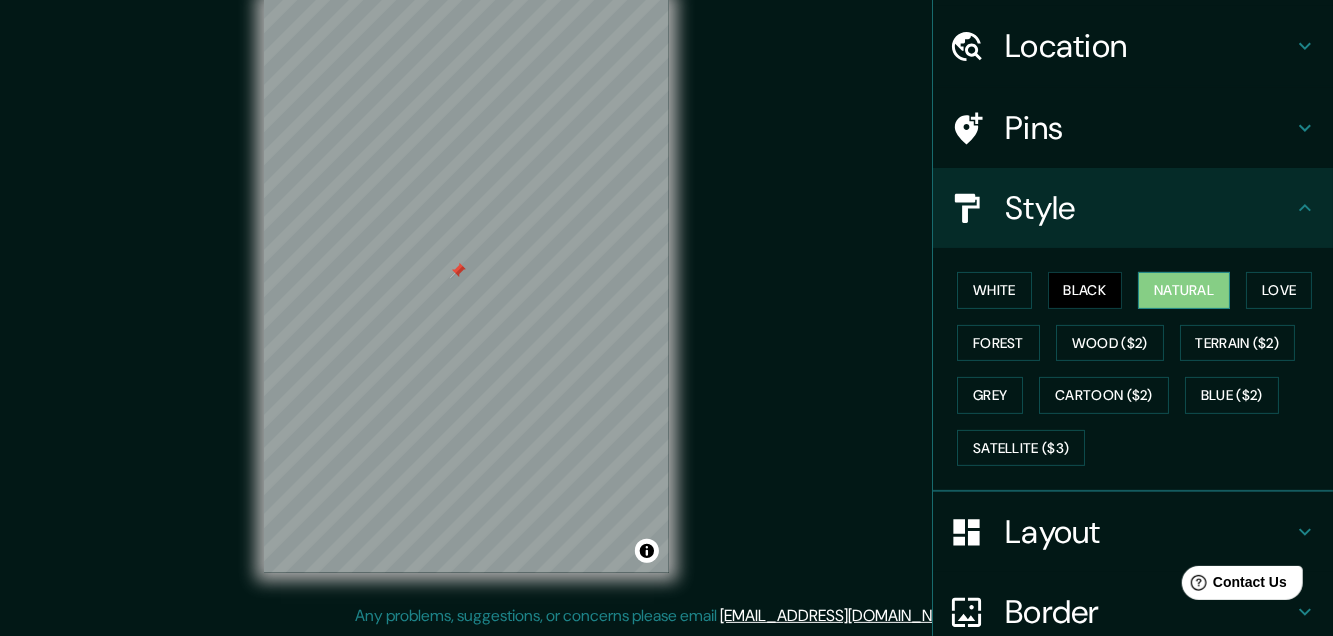 click on "Natural" at bounding box center [1184, 290] 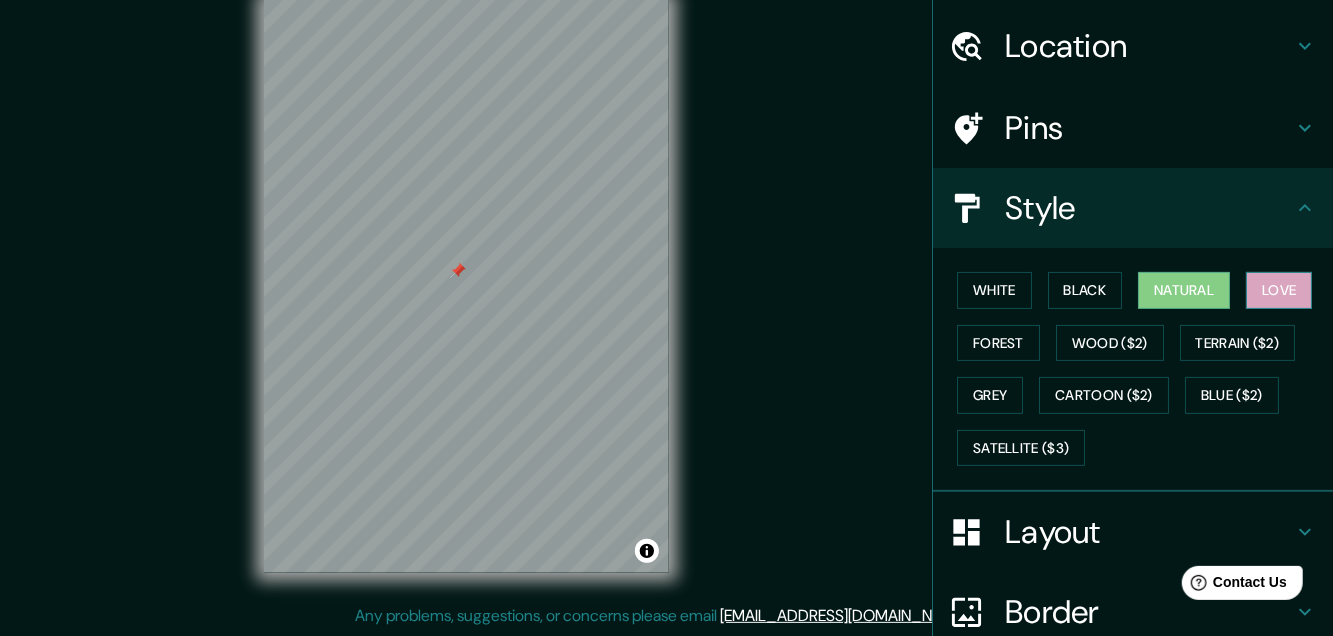 click on "Love" at bounding box center (1279, 290) 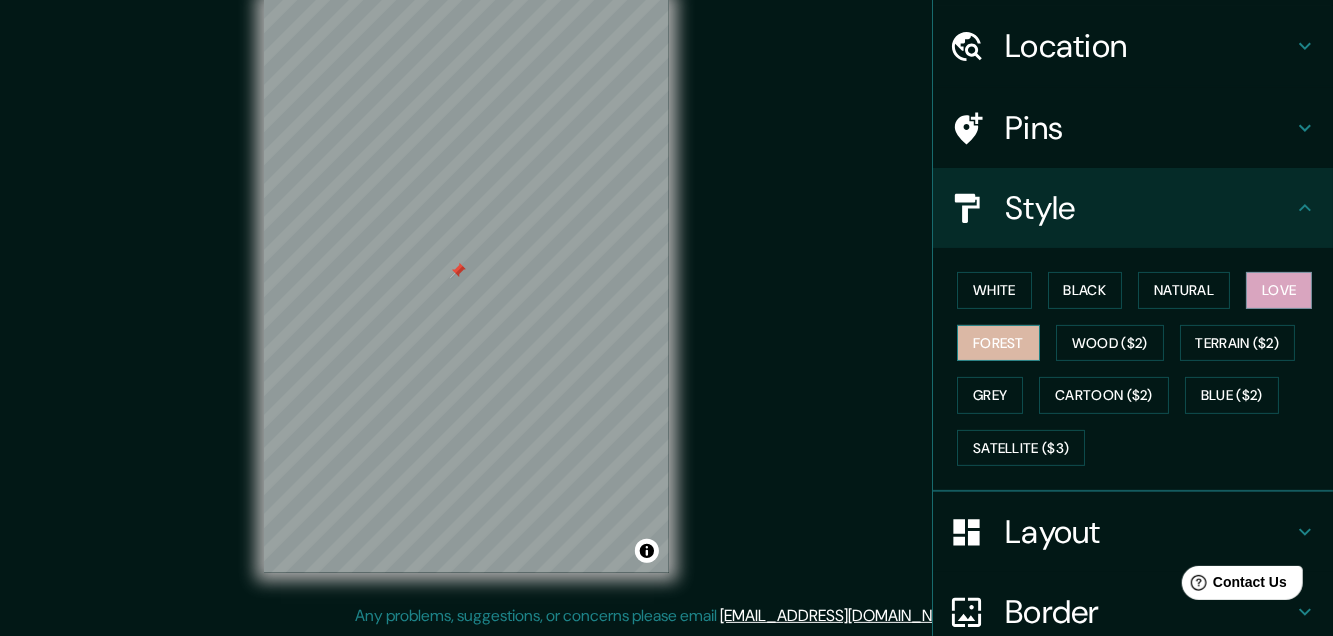 click on "Forest" at bounding box center (998, 343) 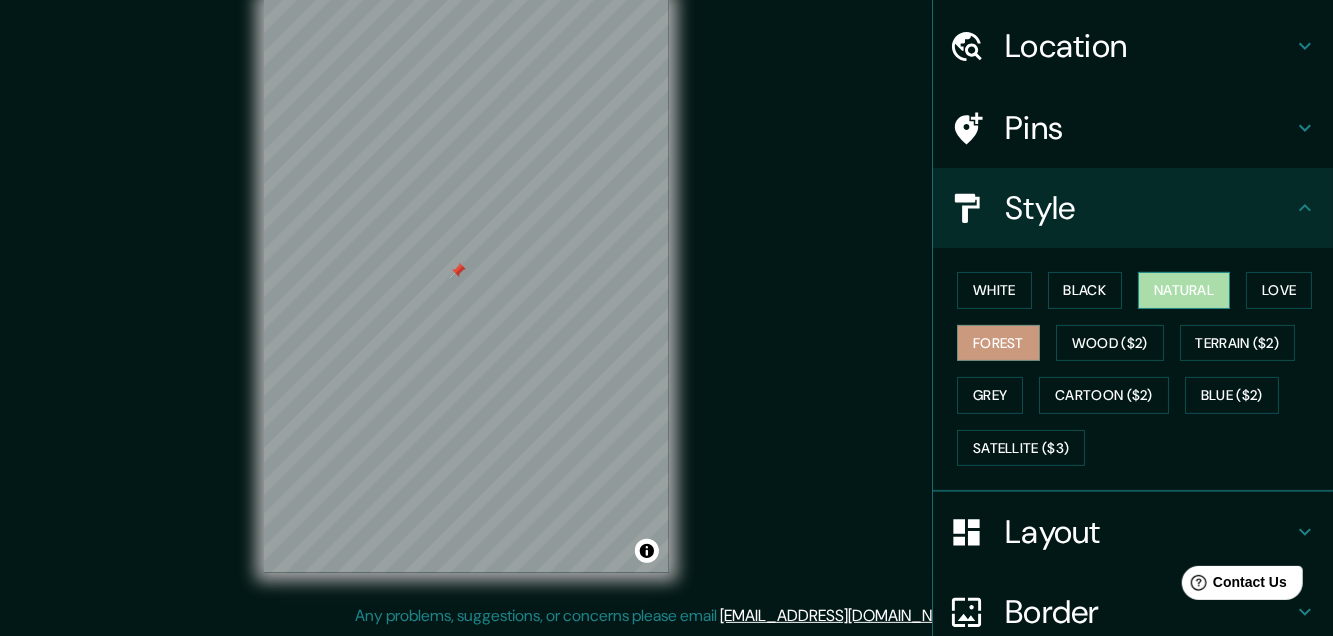 click on "Natural" at bounding box center [1184, 290] 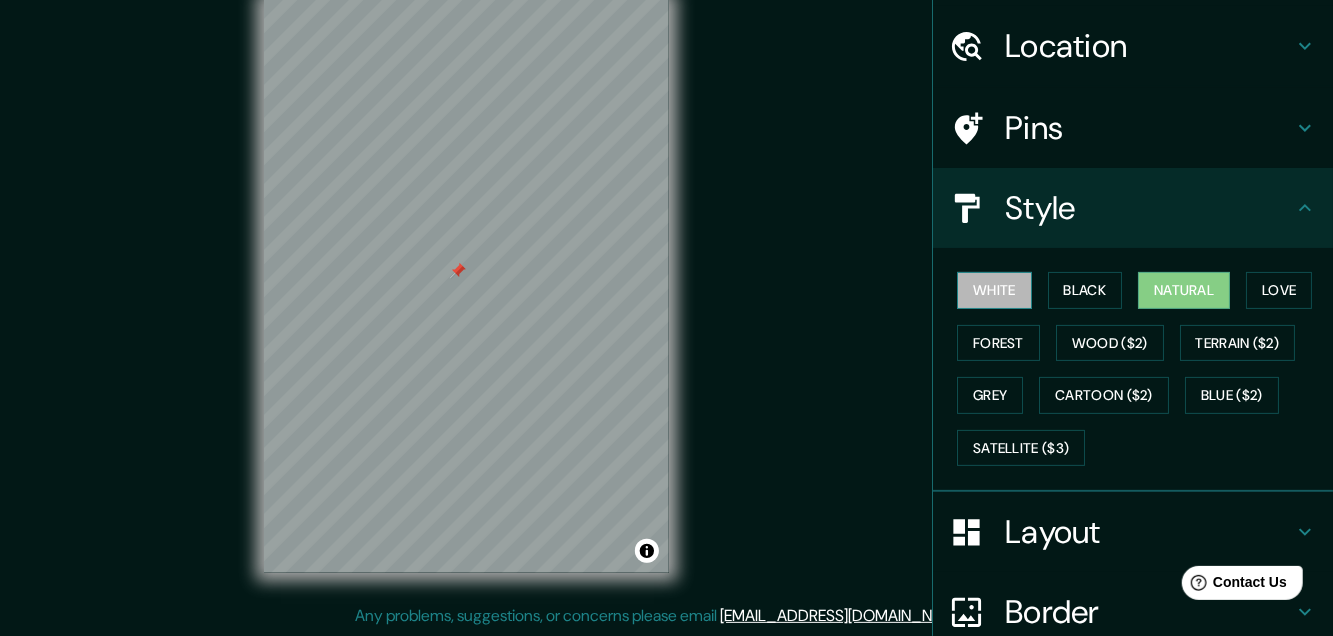 click on "White" at bounding box center (994, 290) 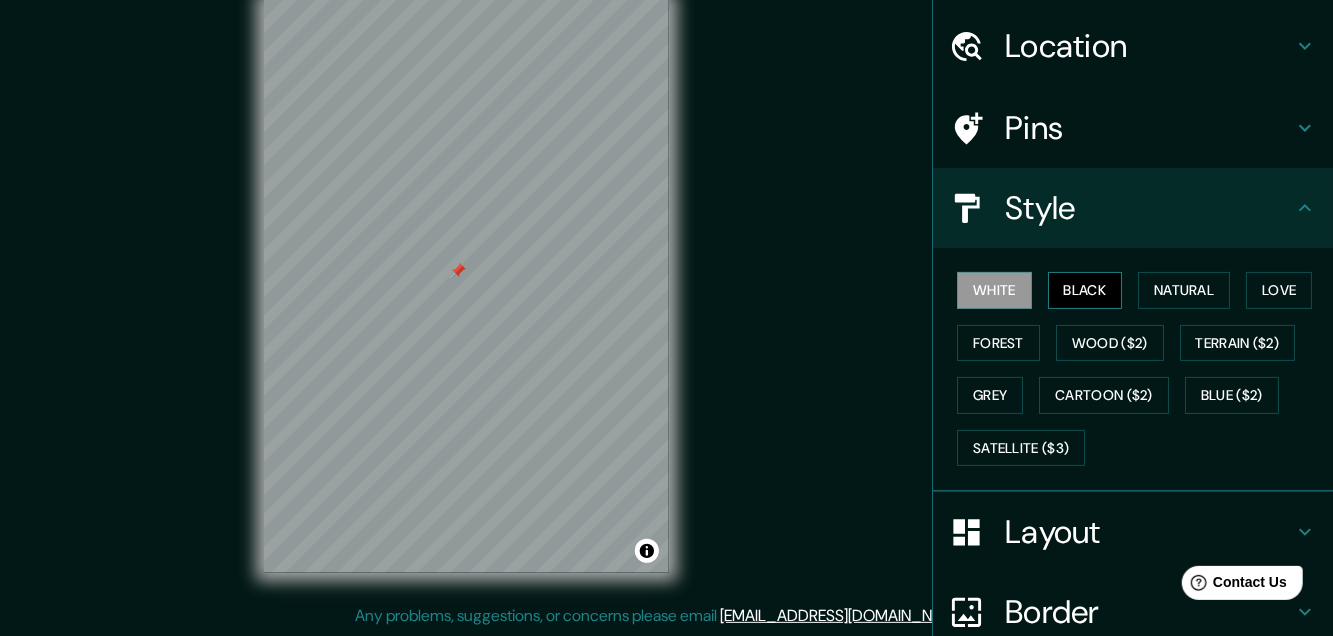 click on "Black" at bounding box center [1085, 290] 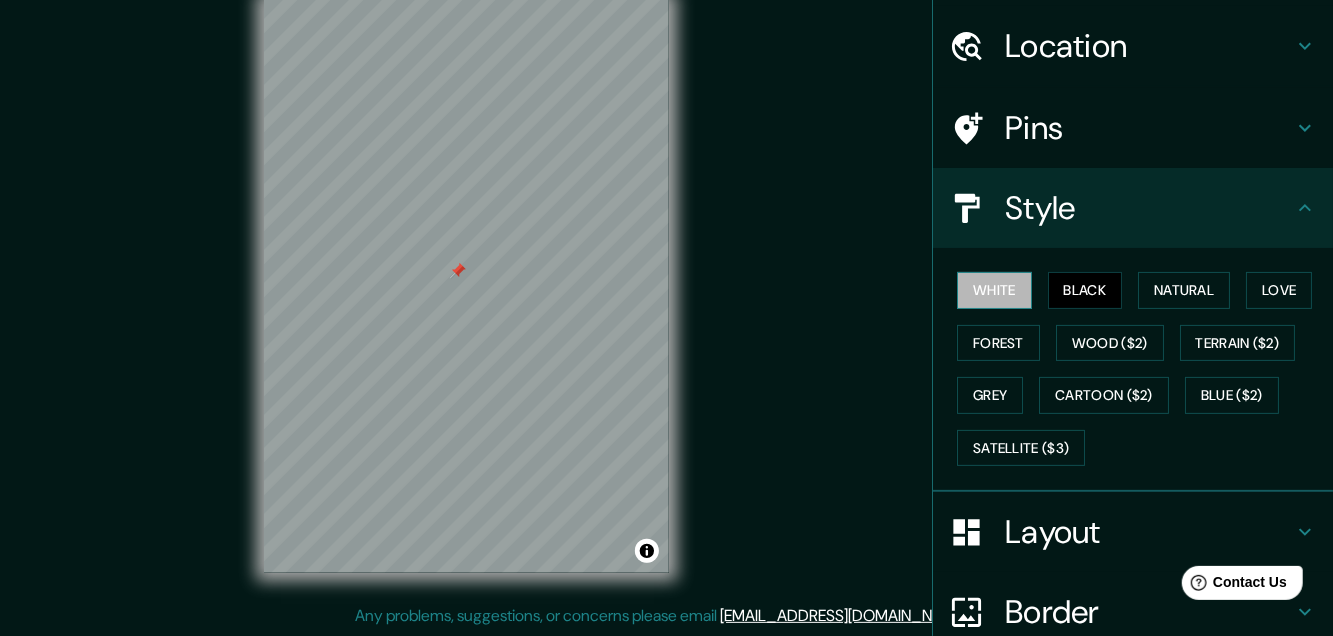 click on "White" at bounding box center [994, 290] 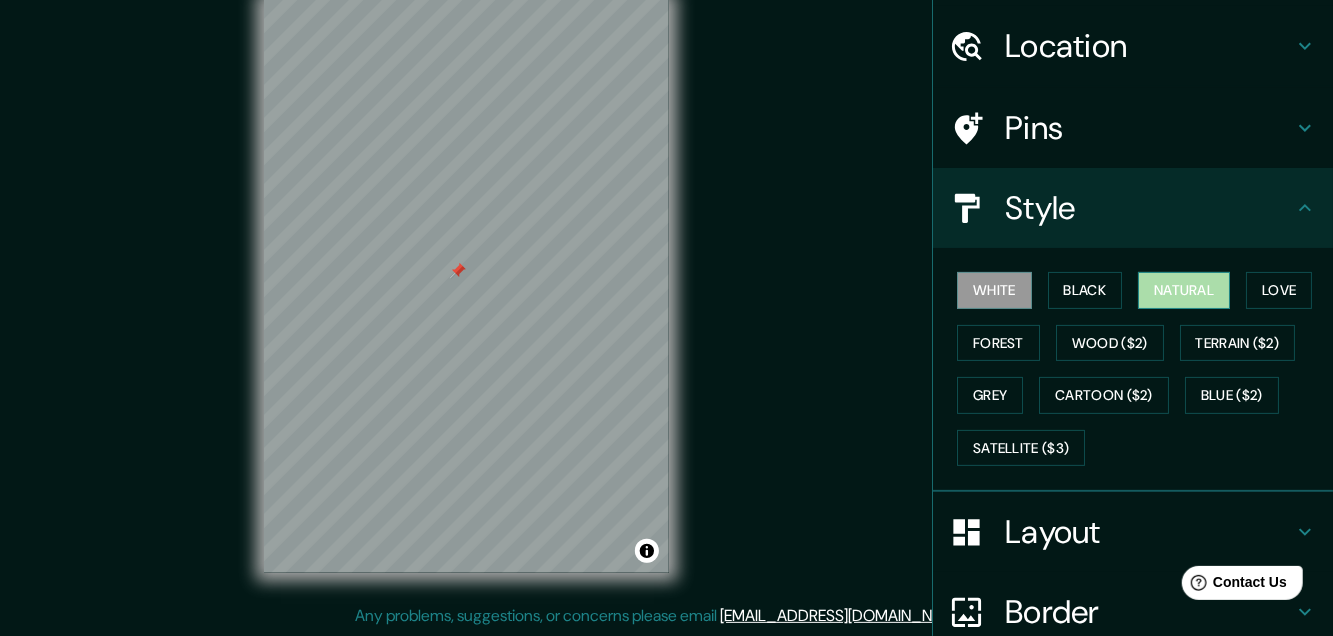 click on "Natural" at bounding box center [1184, 290] 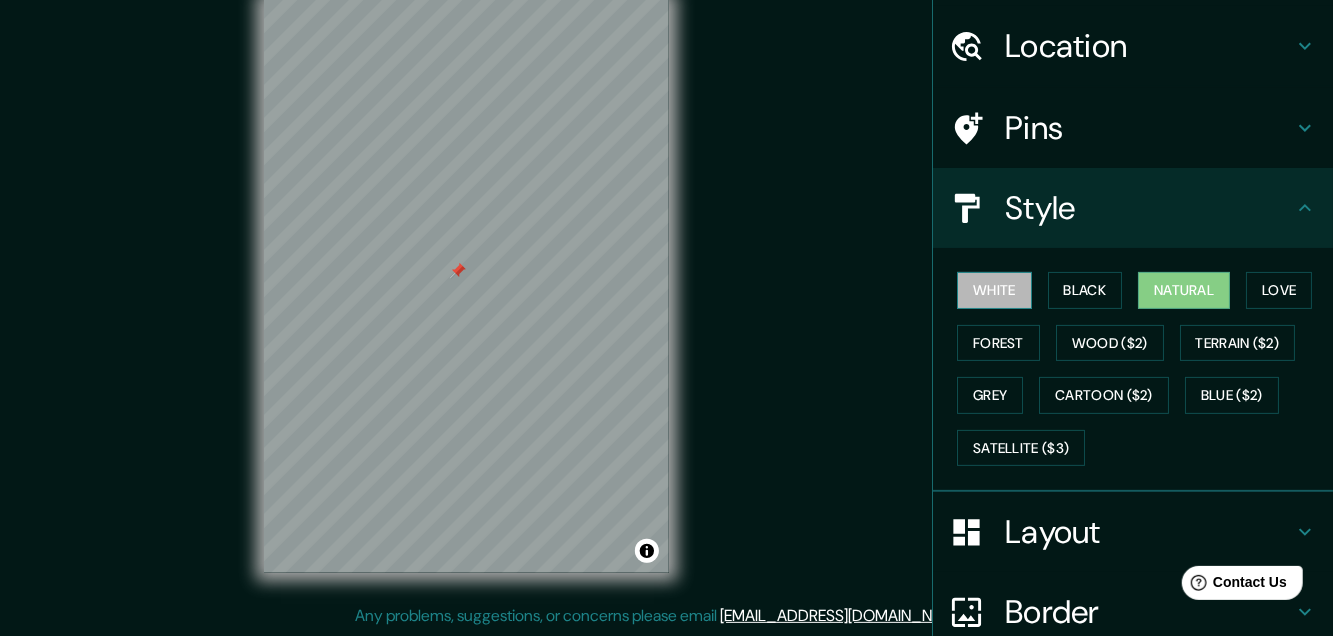 click on "White" at bounding box center (994, 290) 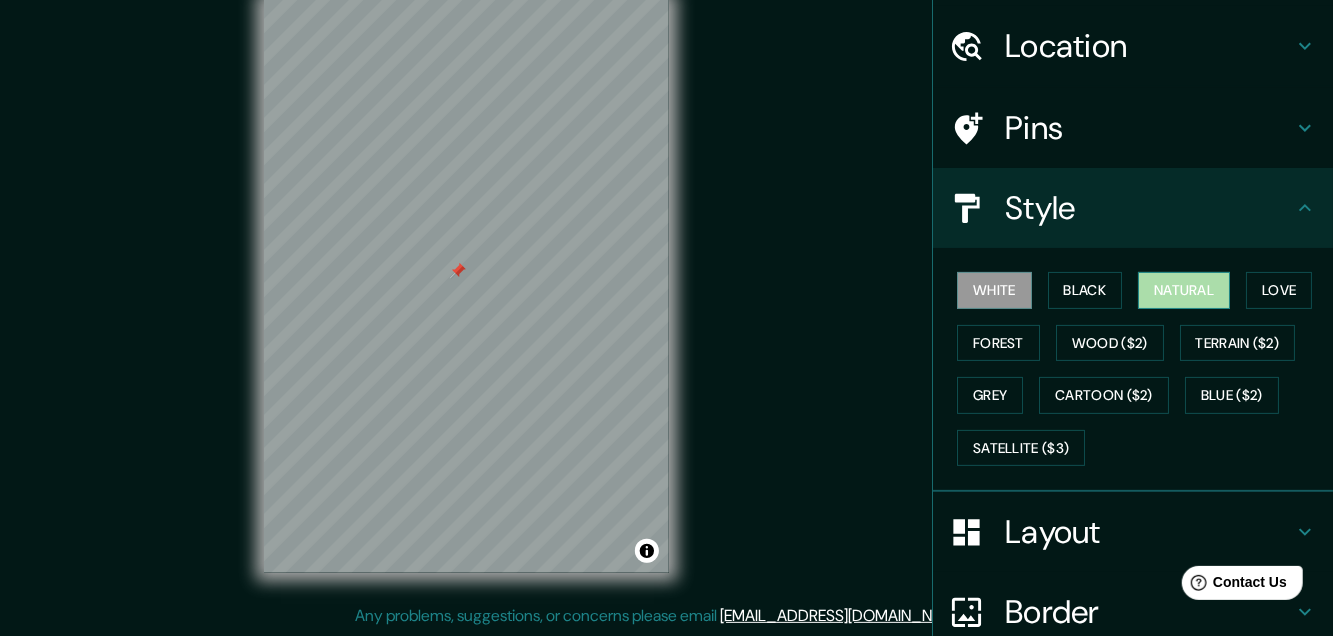 click on "Natural" at bounding box center [1184, 290] 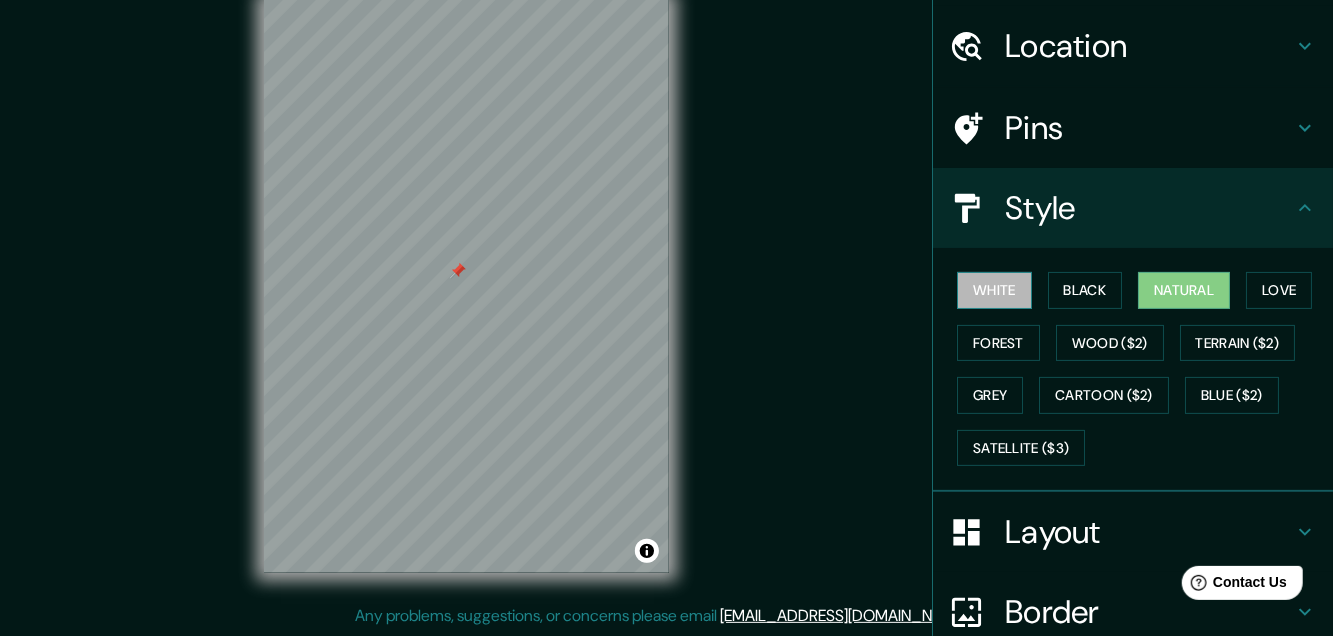 click on "White" at bounding box center [994, 290] 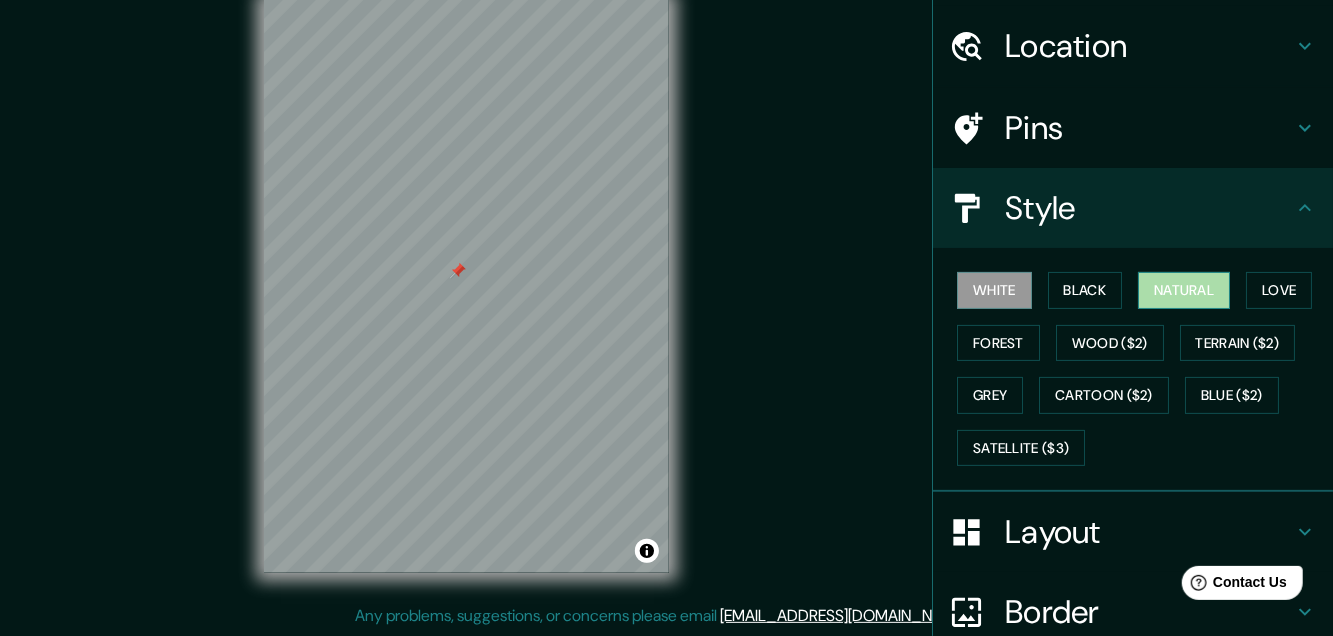 click on "Natural" at bounding box center (1184, 290) 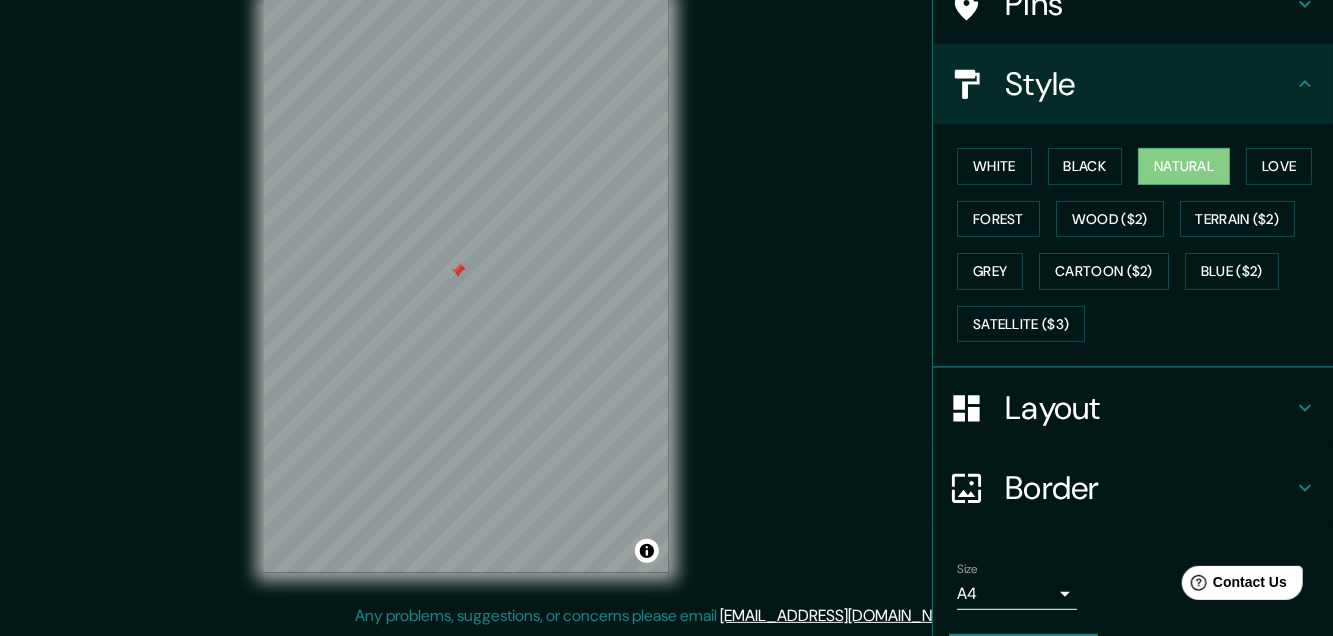 scroll, scrollTop: 0, scrollLeft: 0, axis: both 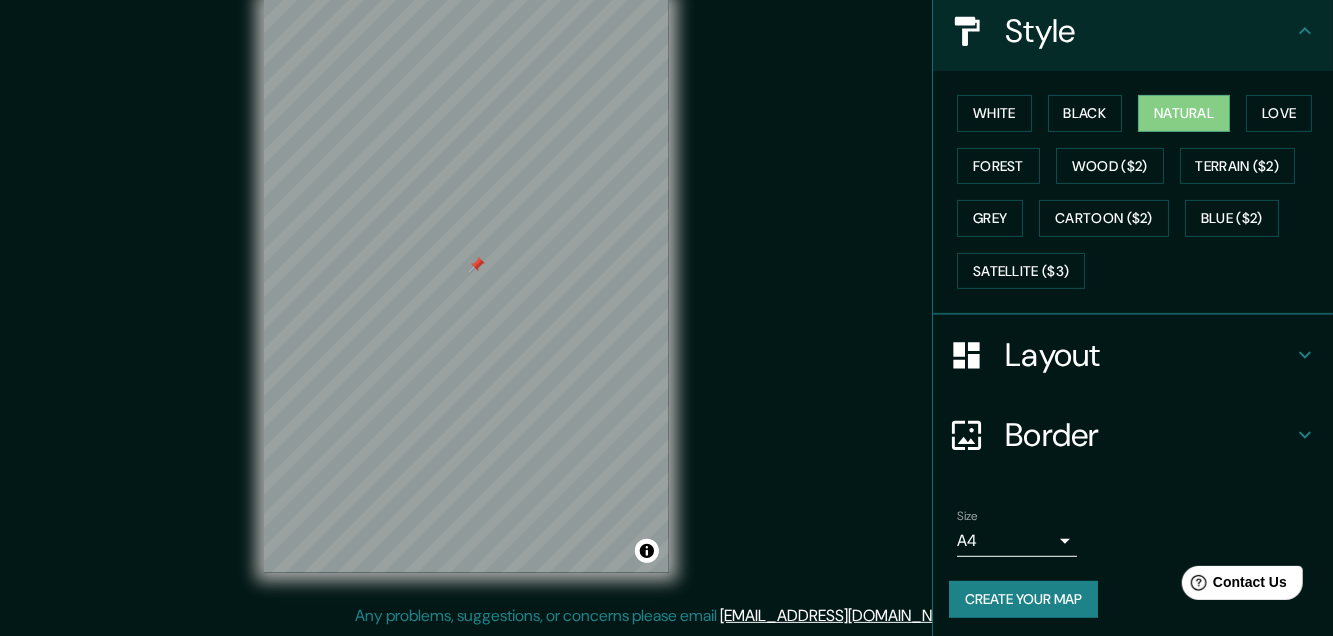click on "Create your map" at bounding box center [1023, 599] 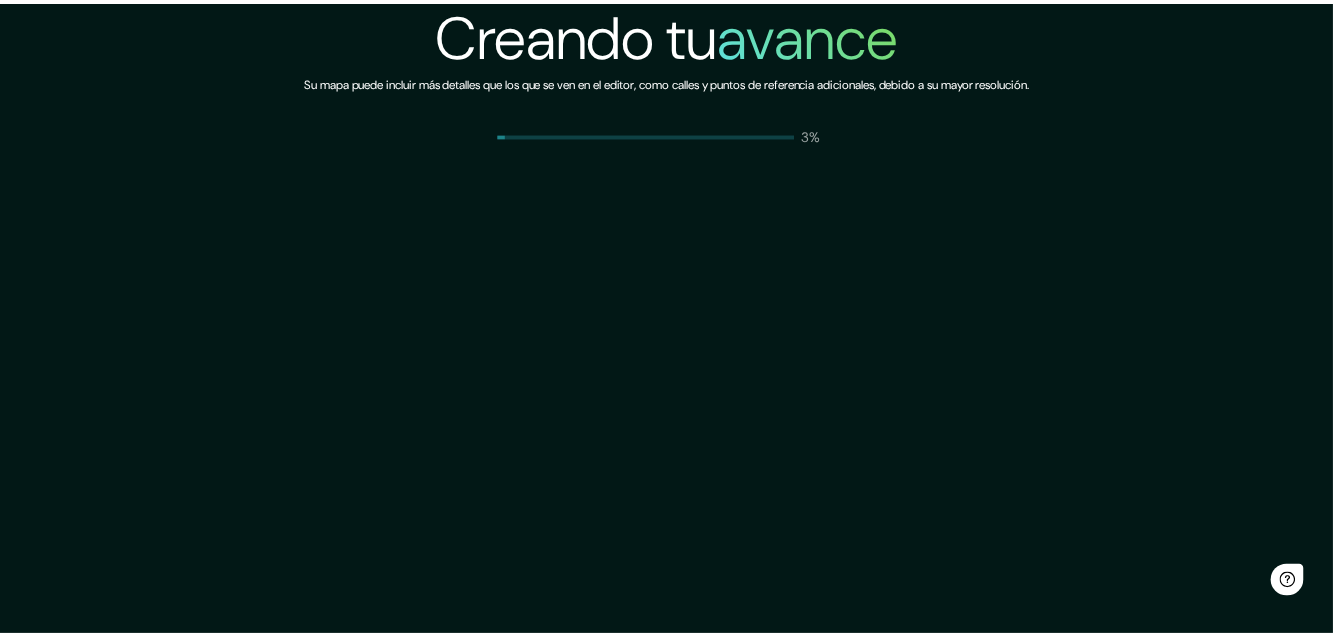 scroll, scrollTop: 0, scrollLeft: 0, axis: both 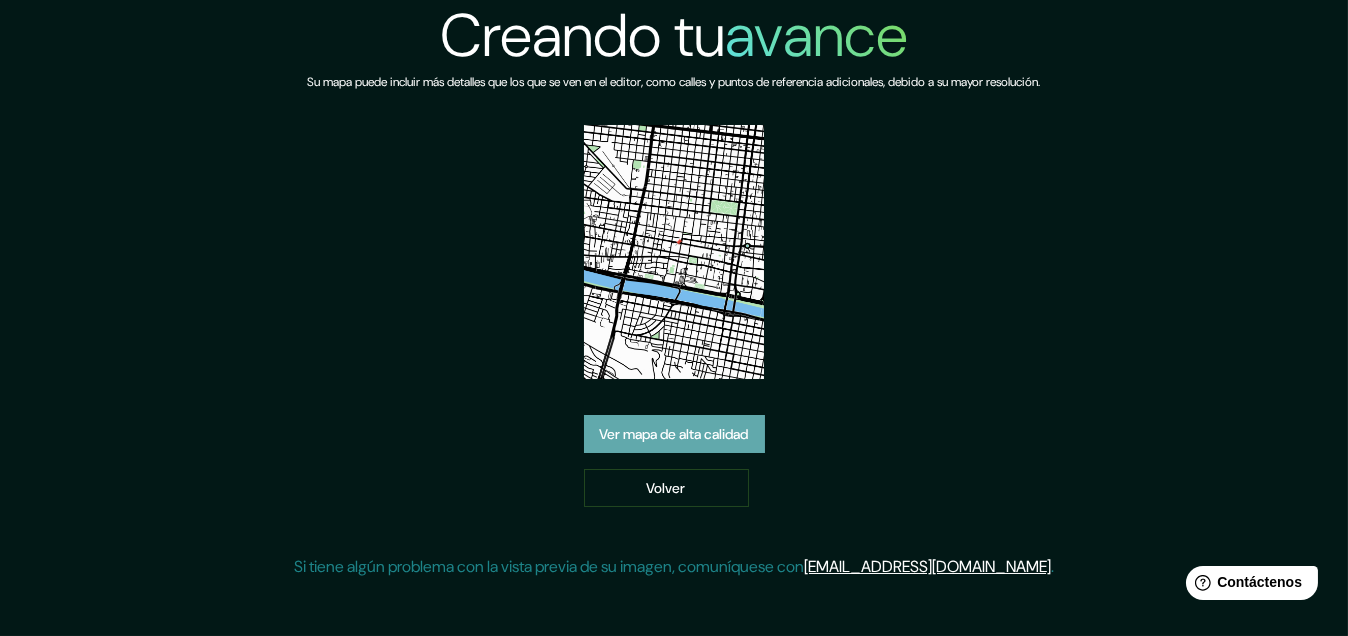 click on "Ver mapa de alta calidad" at bounding box center (674, 435) 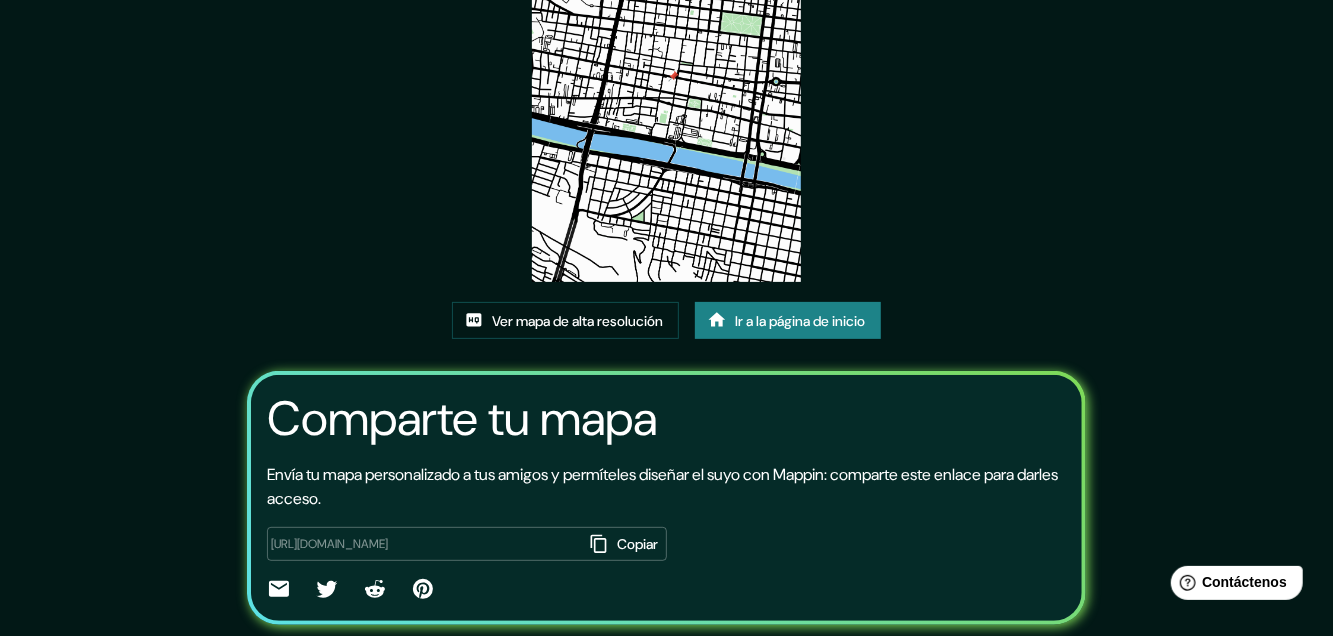 scroll, scrollTop: 247, scrollLeft: 0, axis: vertical 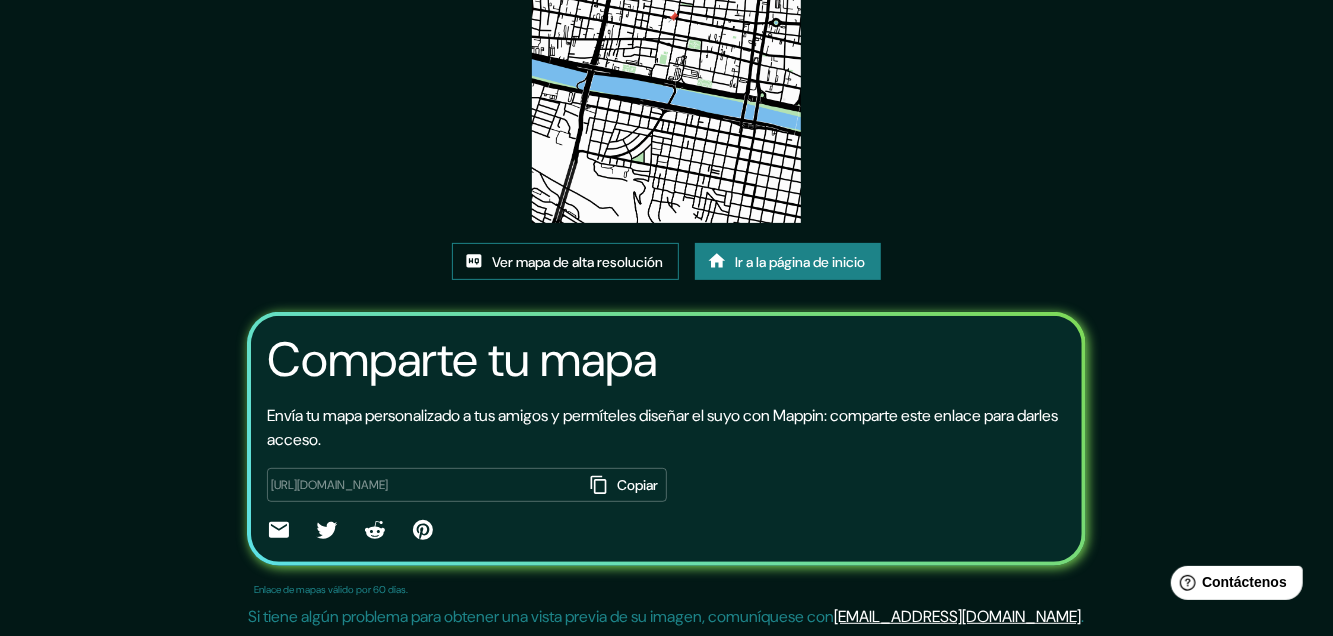 click on "Ver mapa de alta resolución" at bounding box center (577, 262) 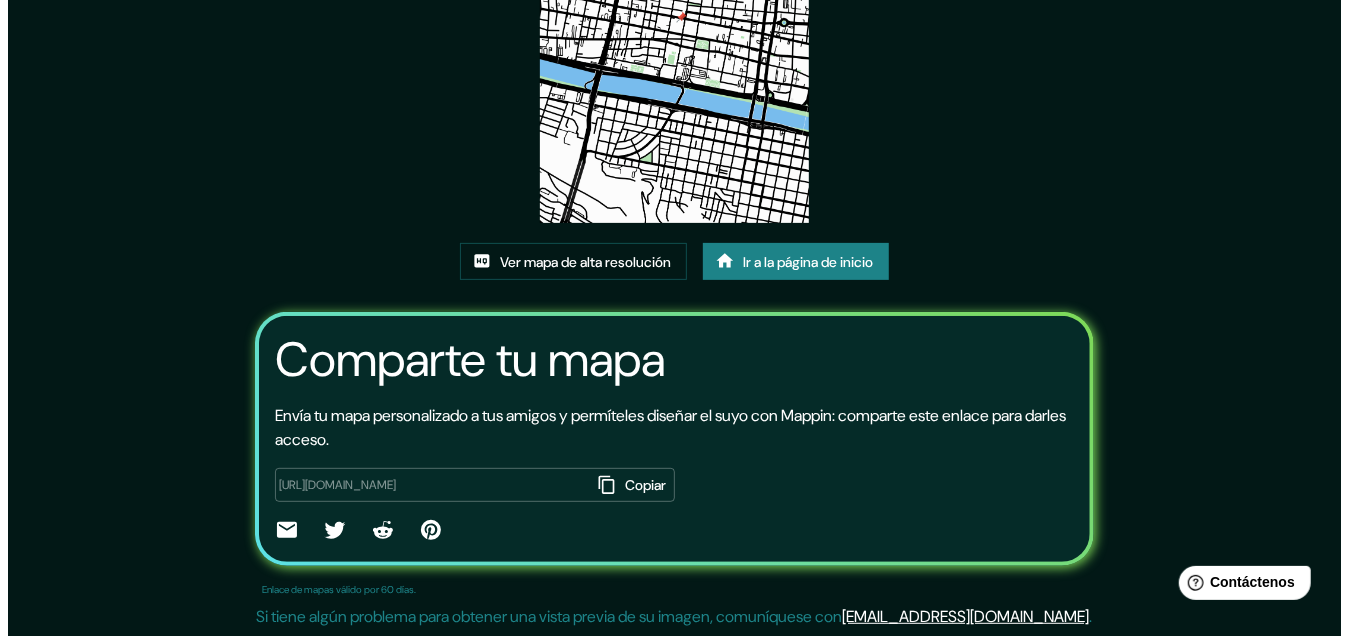 scroll, scrollTop: 0, scrollLeft: 0, axis: both 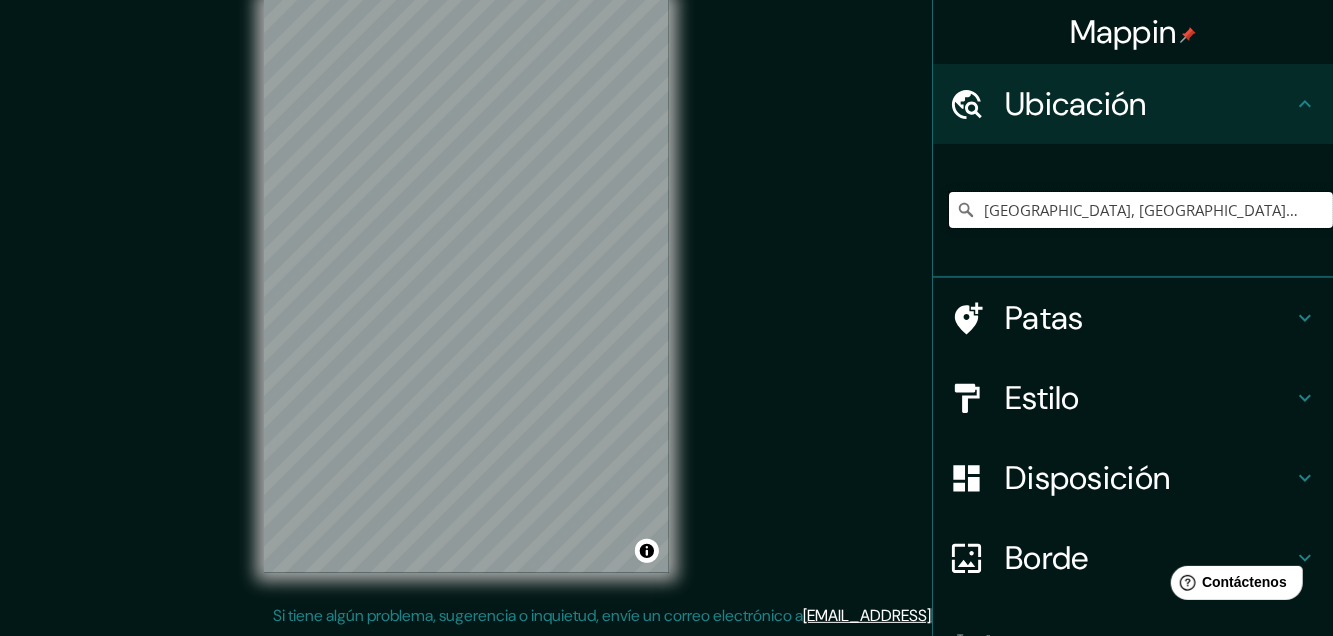 click on "[GEOGRAPHIC_DATA], [GEOGRAPHIC_DATA], [GEOGRAPHIC_DATA]" at bounding box center [1141, 210] 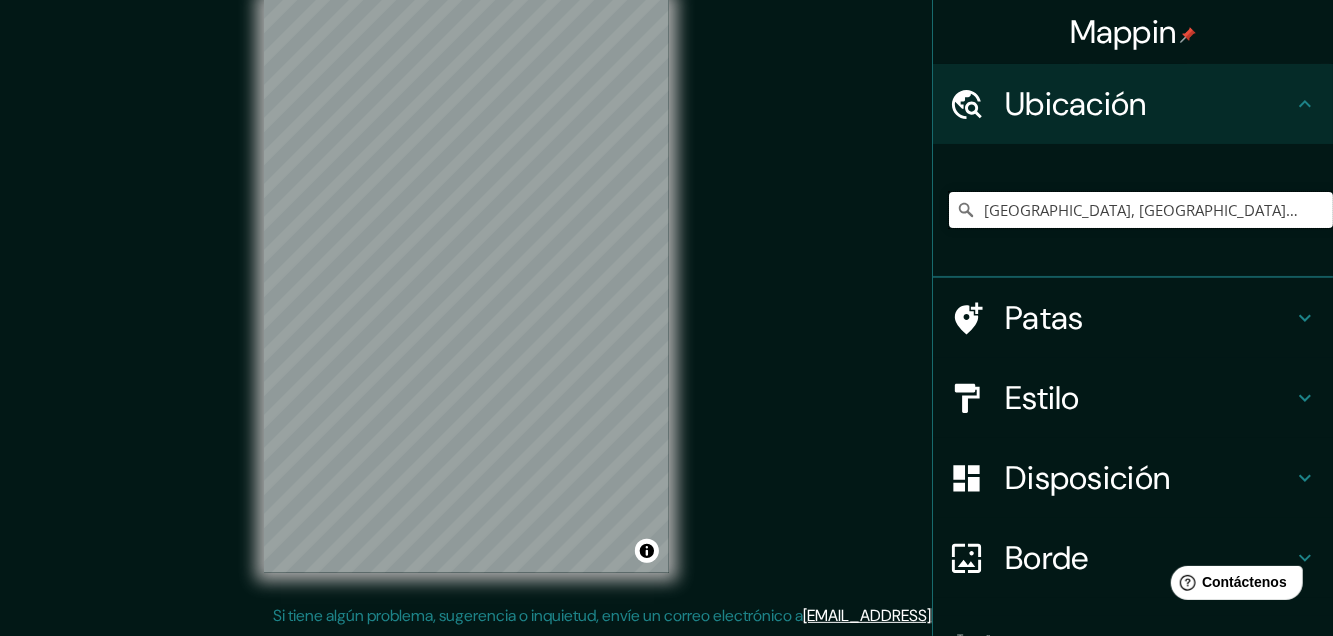 click on "[GEOGRAPHIC_DATA], [GEOGRAPHIC_DATA], [GEOGRAPHIC_DATA]" at bounding box center [1141, 210] 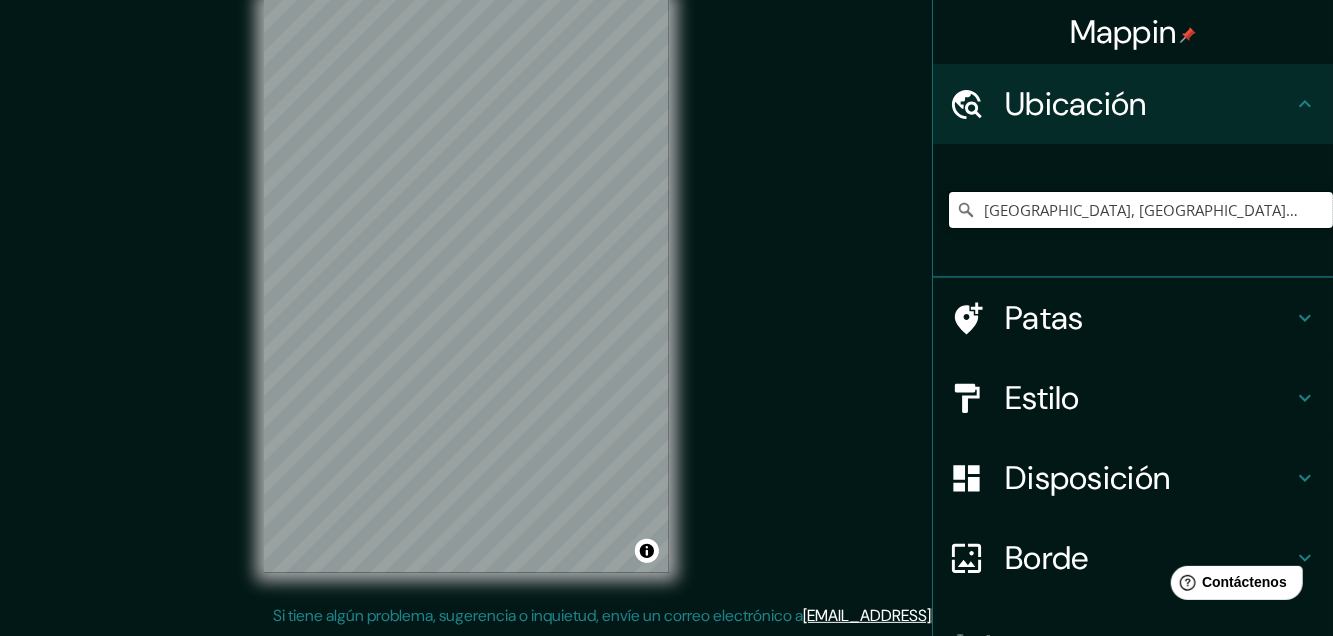 click on "Monterrey, Nuevo León, México" at bounding box center [1141, 210] 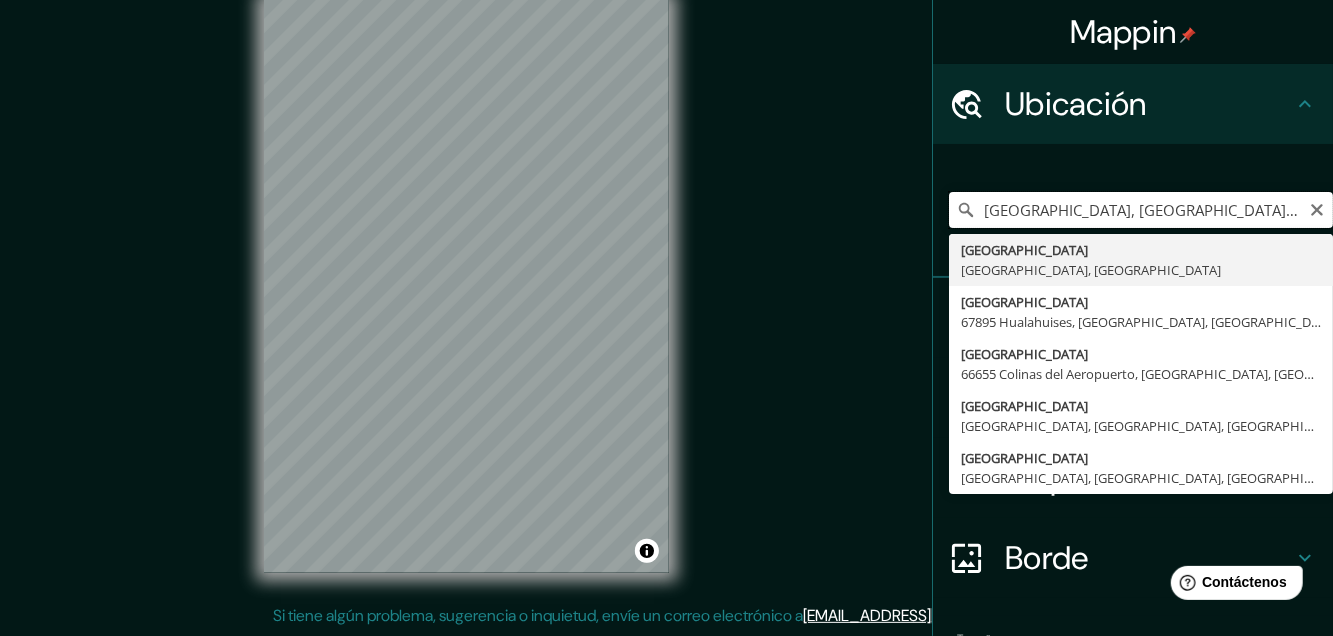 type on "Monterrey, Nuevo León, México" 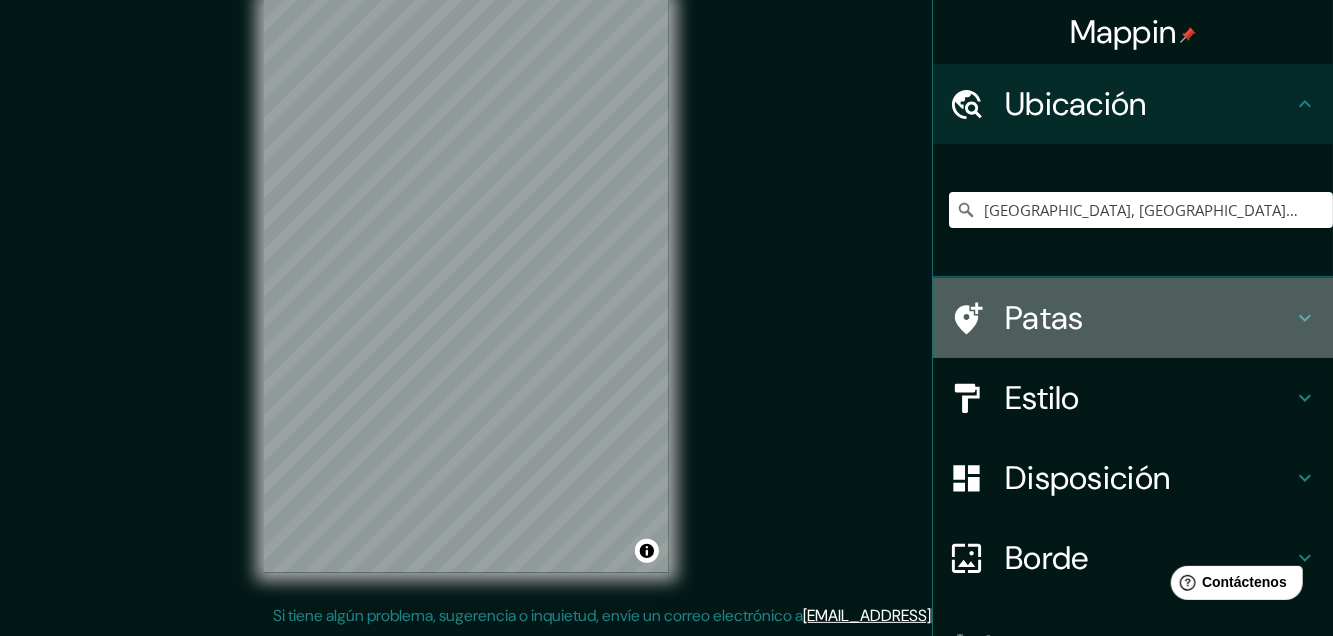 click on "Patas" at bounding box center (1044, 318) 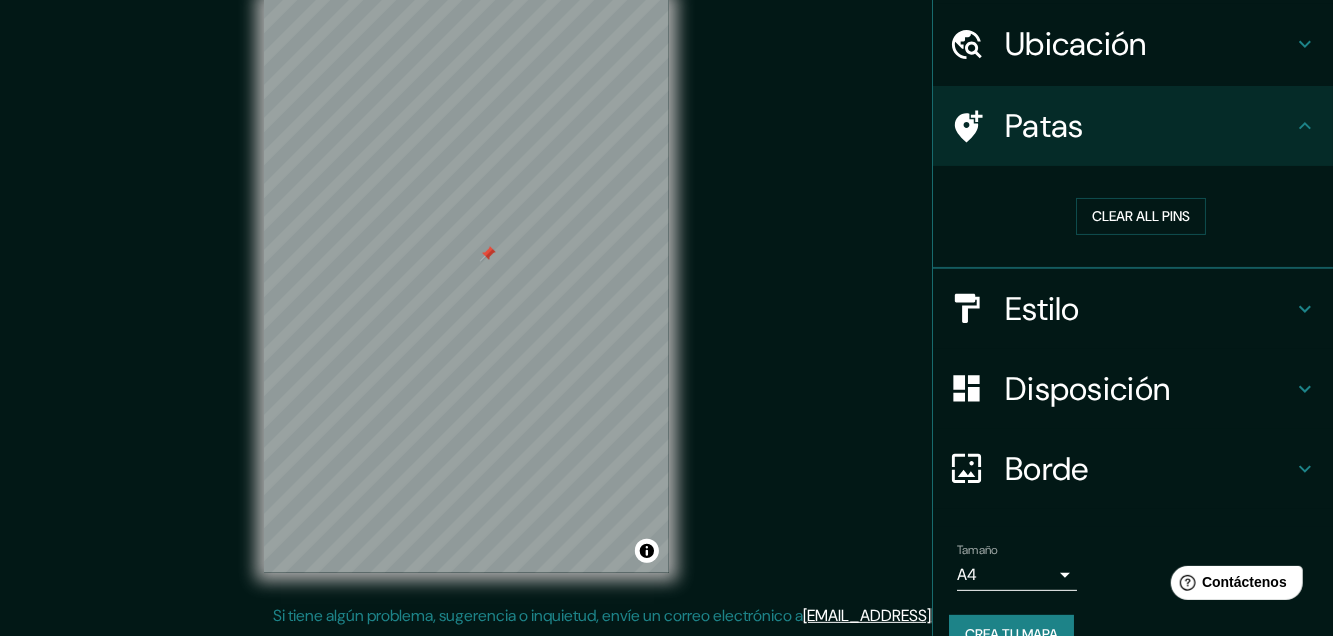 scroll, scrollTop: 96, scrollLeft: 0, axis: vertical 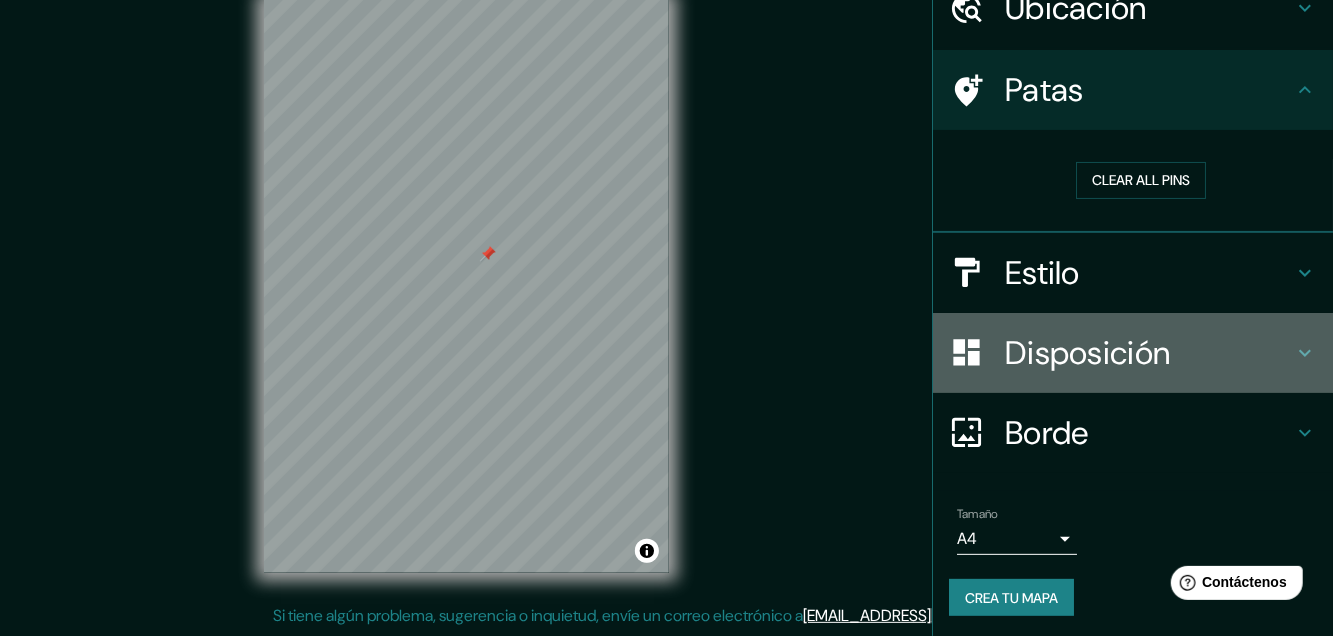 click on "Disposición" at bounding box center (1087, 353) 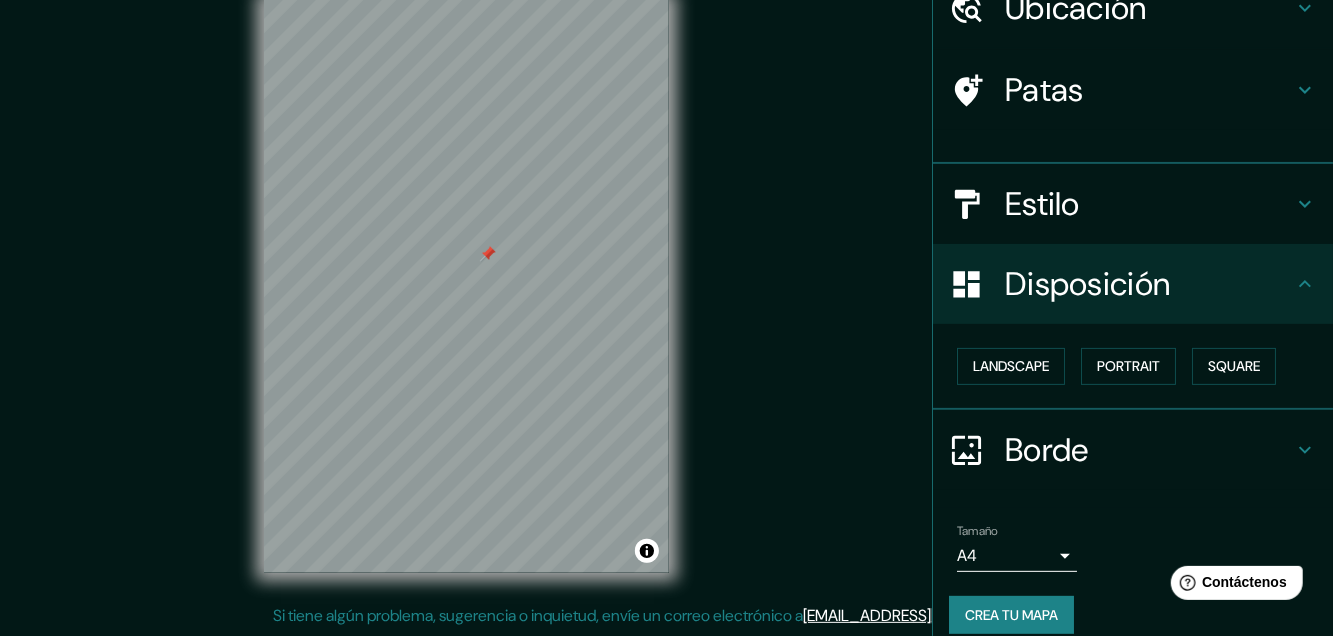 scroll, scrollTop: 82, scrollLeft: 0, axis: vertical 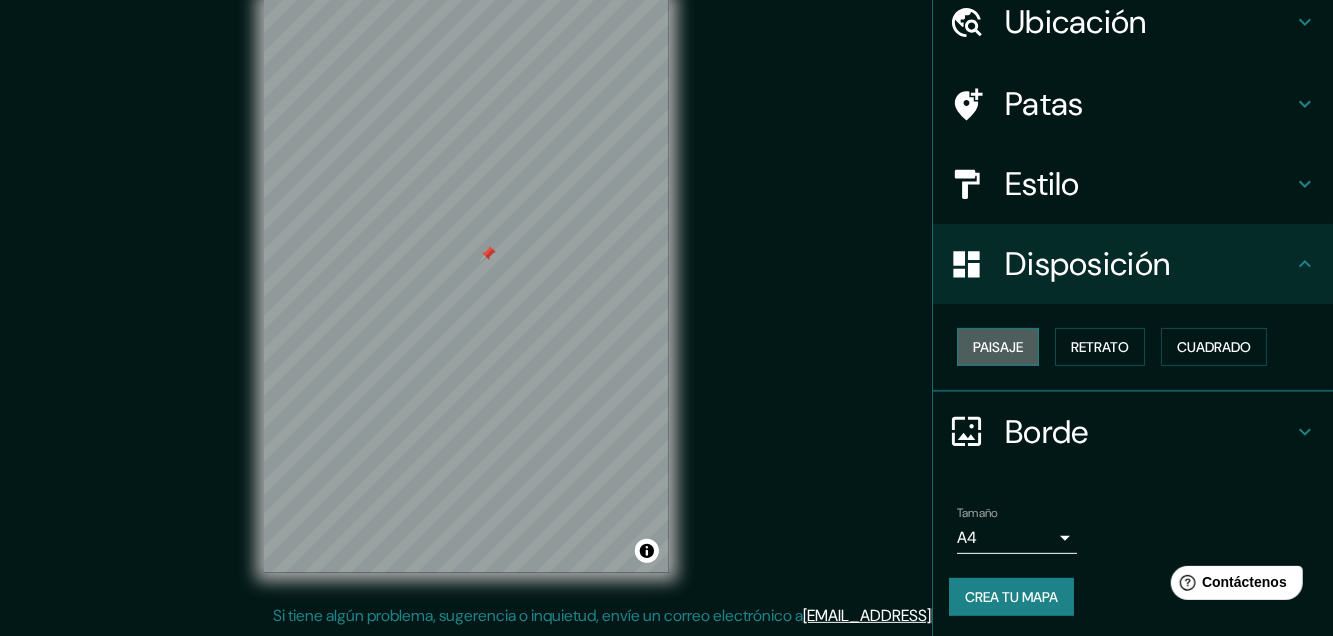 click on "Paisaje" at bounding box center (998, 347) 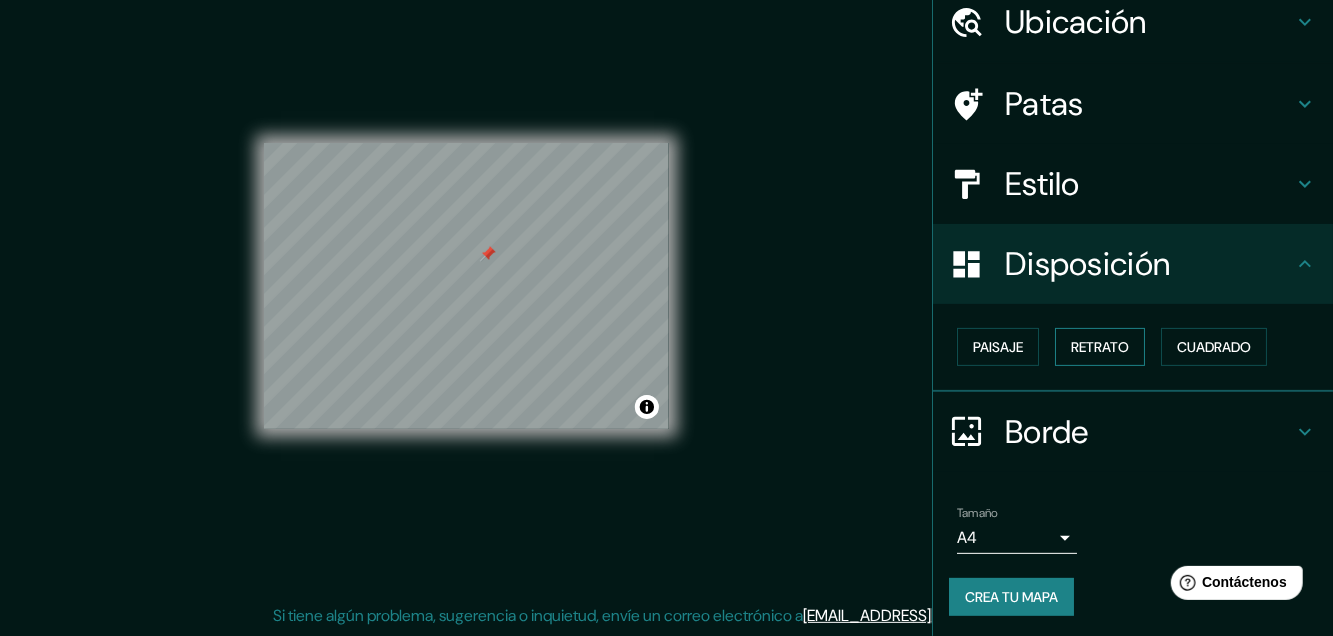 click on "Retrato" at bounding box center (1100, 347) 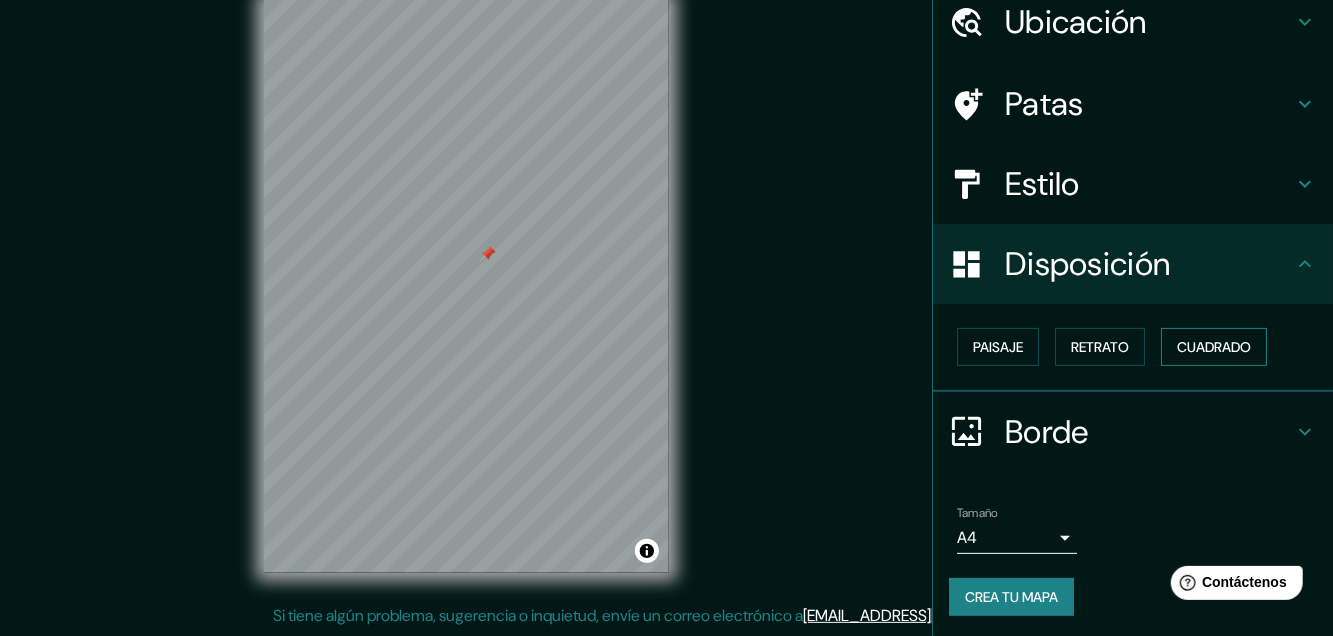 click on "Cuadrado" at bounding box center (1214, 347) 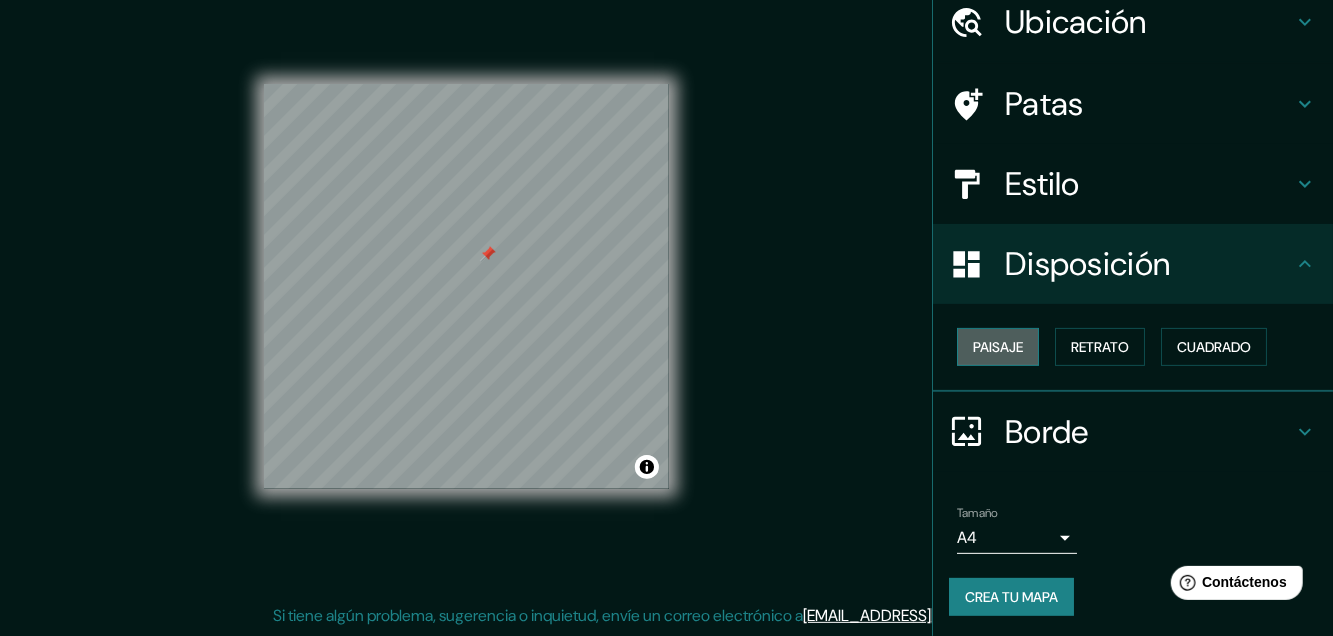 click on "Paisaje" at bounding box center [998, 347] 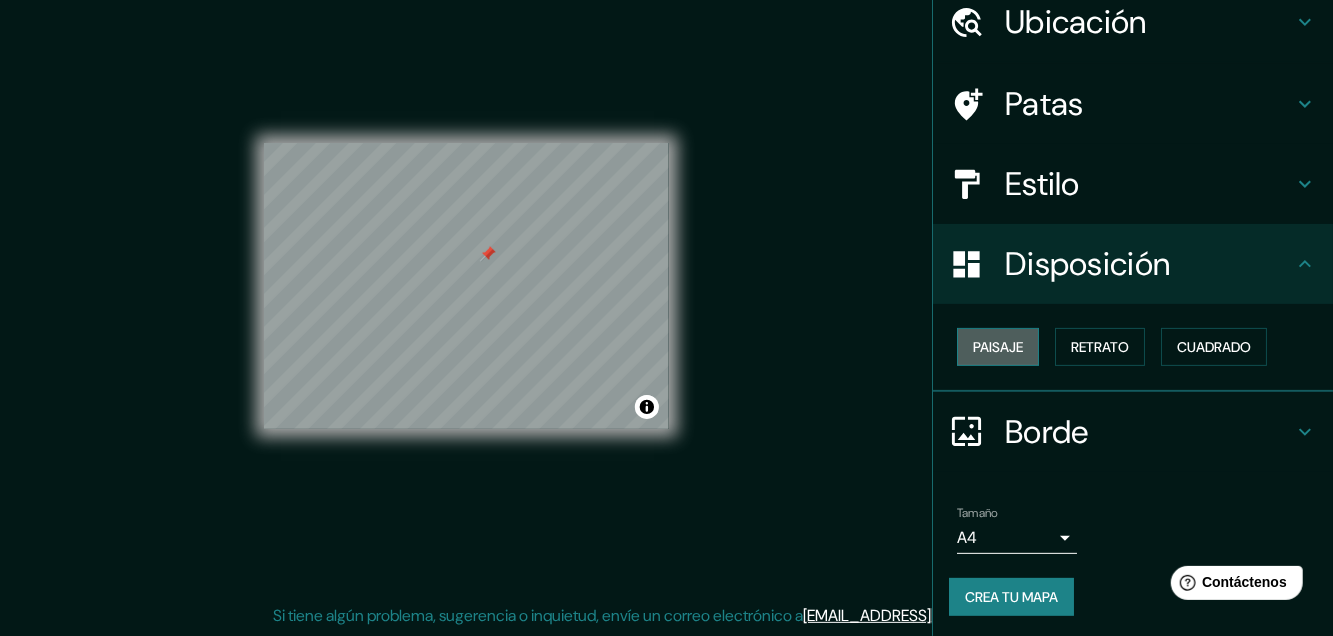 click on "Paisaje" at bounding box center (998, 347) 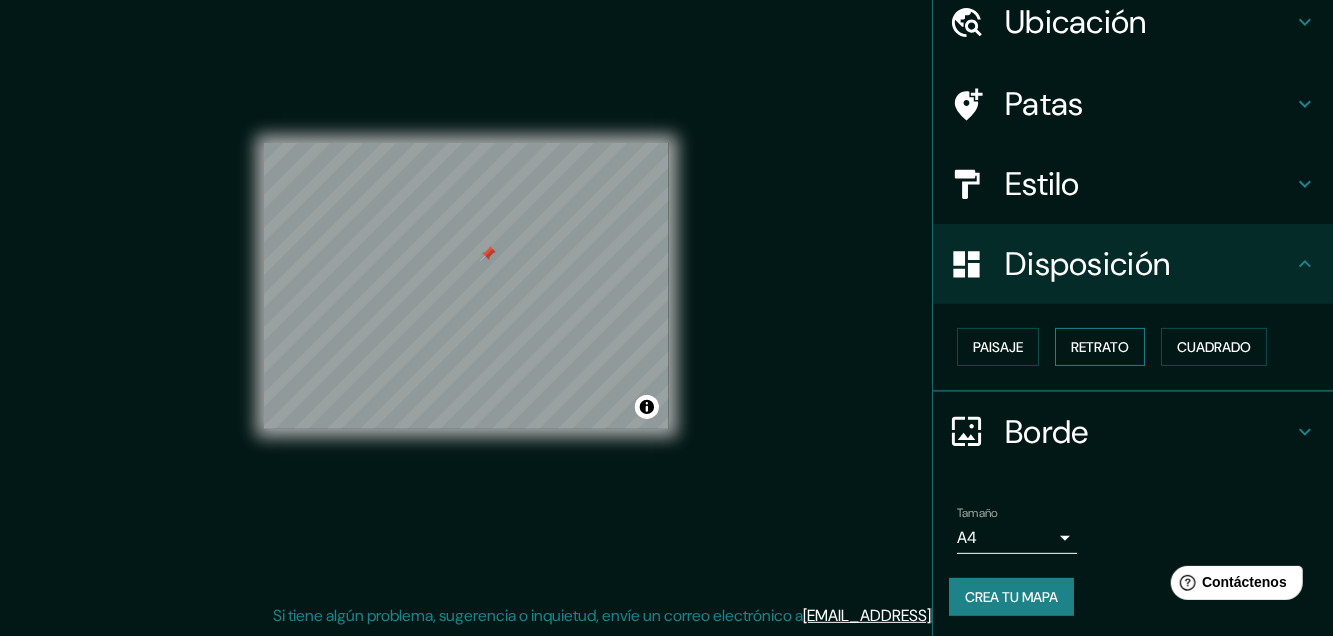 click on "Retrato" at bounding box center (1100, 347) 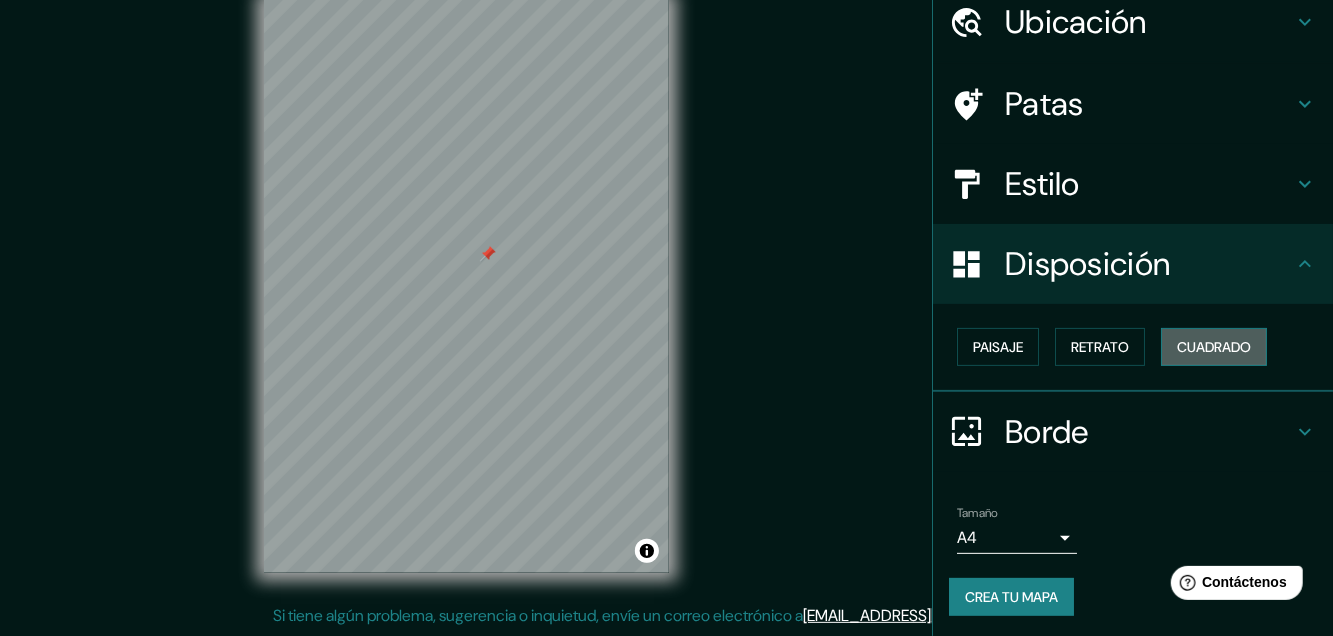 click on "Cuadrado" at bounding box center [1214, 347] 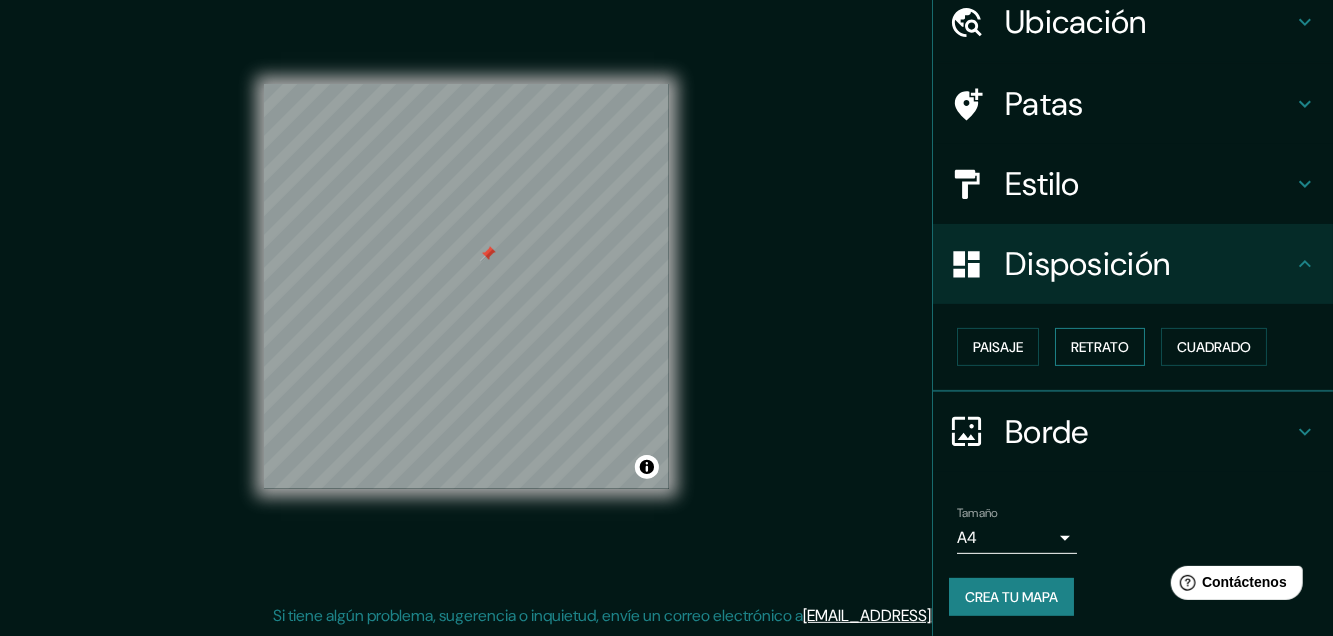 click on "Retrato" at bounding box center [1100, 347] 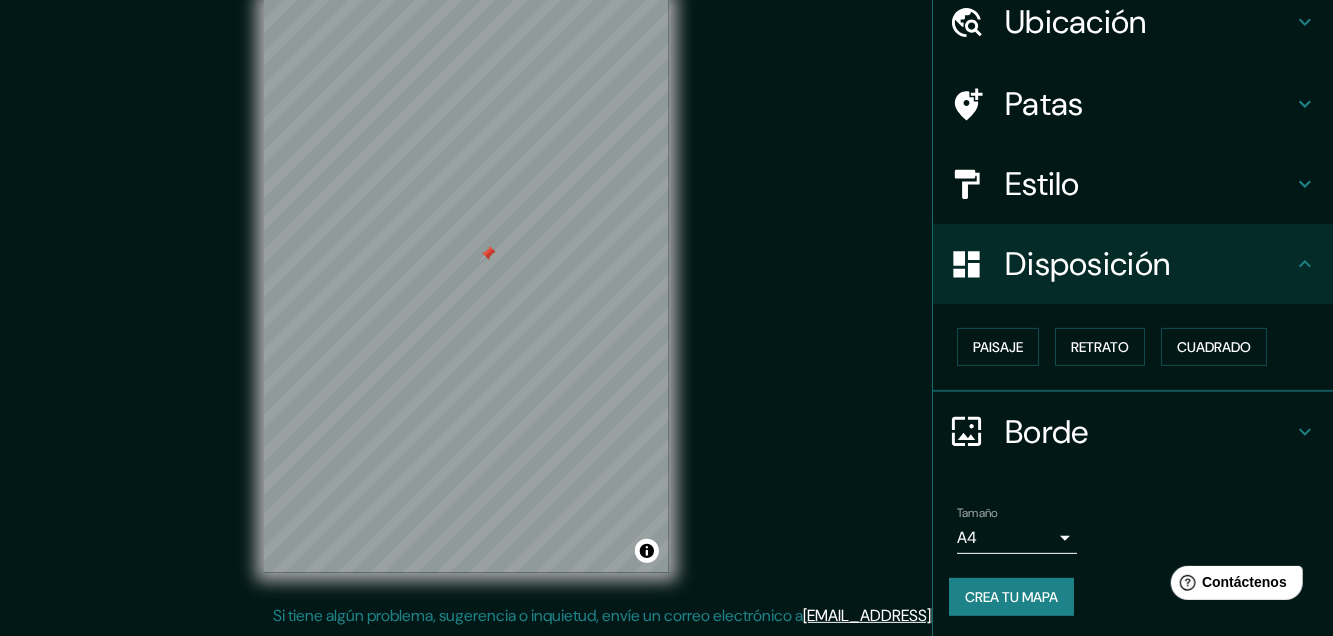 scroll, scrollTop: 0, scrollLeft: 0, axis: both 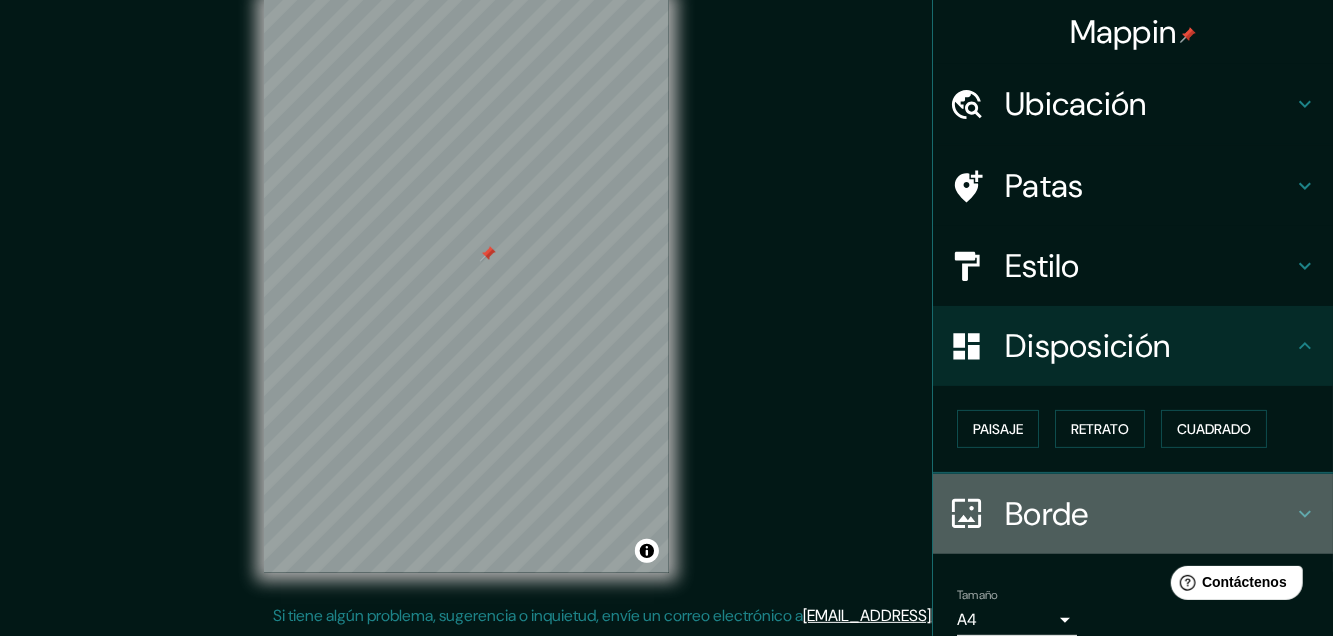 click on "Borde" at bounding box center [1047, 514] 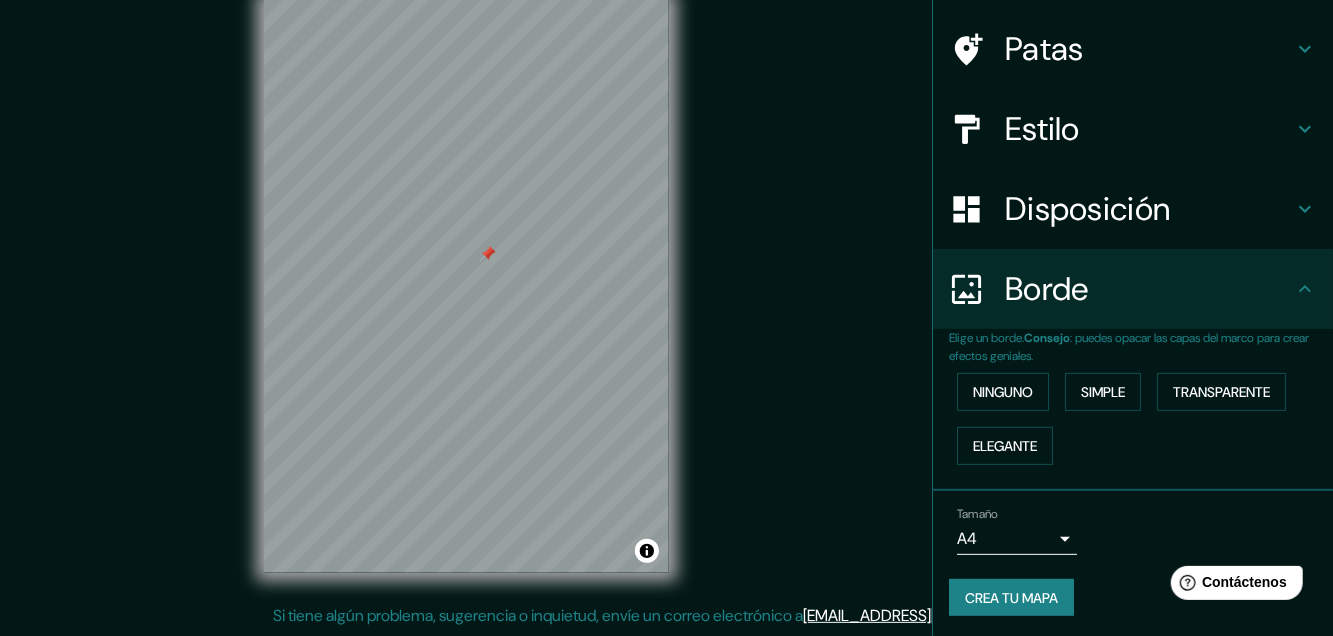 scroll, scrollTop: 135, scrollLeft: 0, axis: vertical 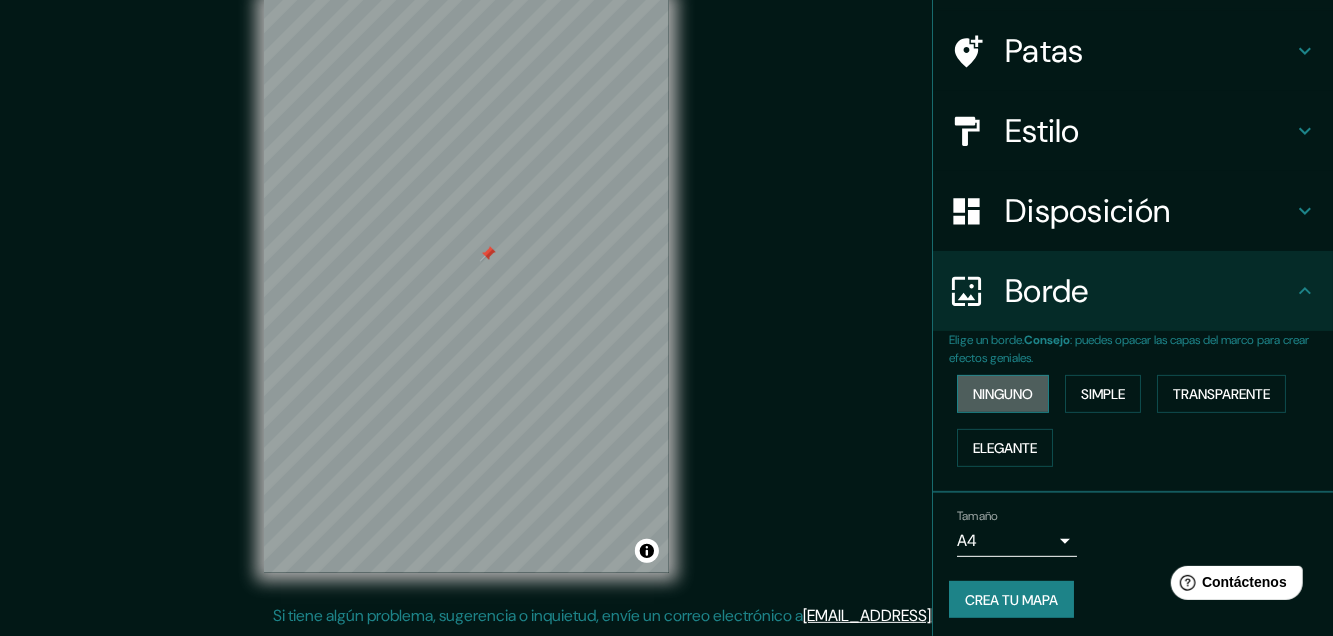 click on "Ninguno" at bounding box center (1003, 394) 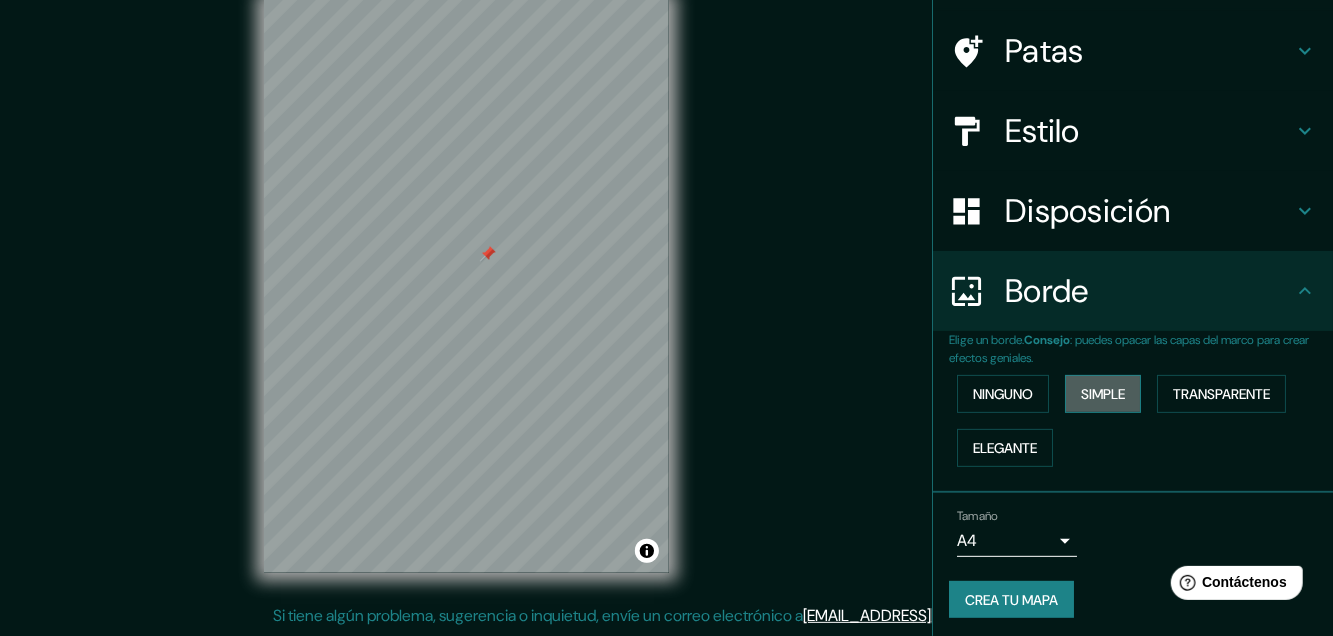 click on "Simple" at bounding box center (1103, 394) 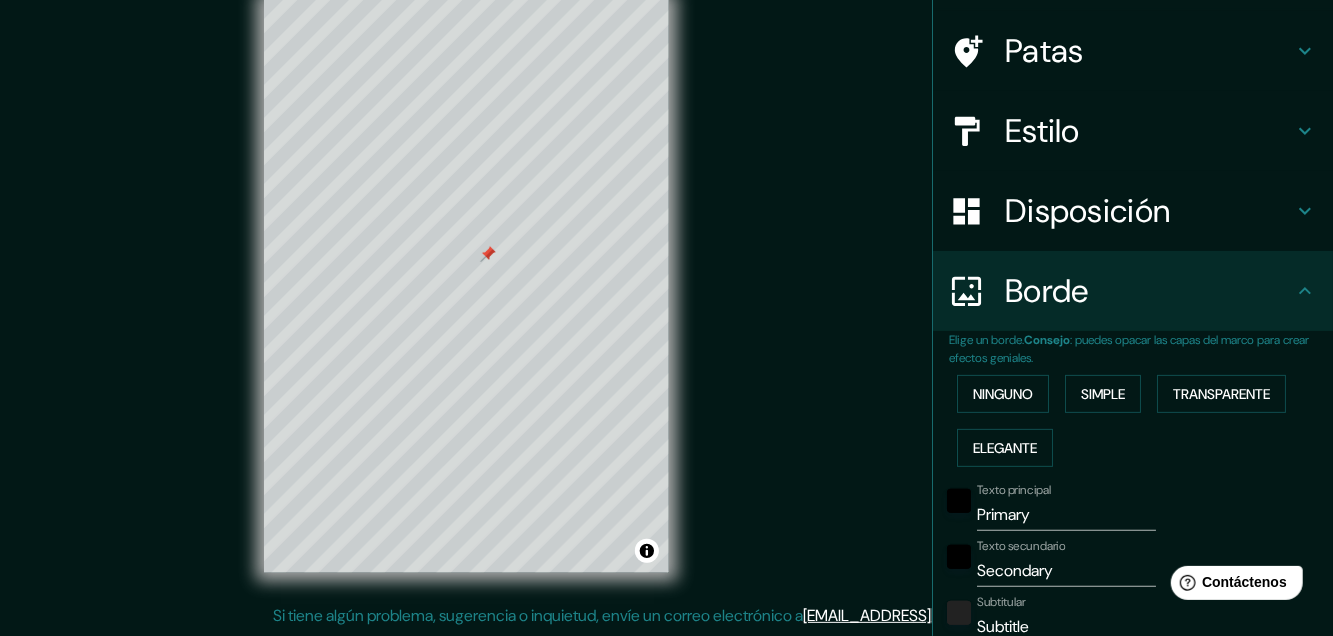 click on "Ninguno Simple Transparente Elegante" at bounding box center [1141, 421] 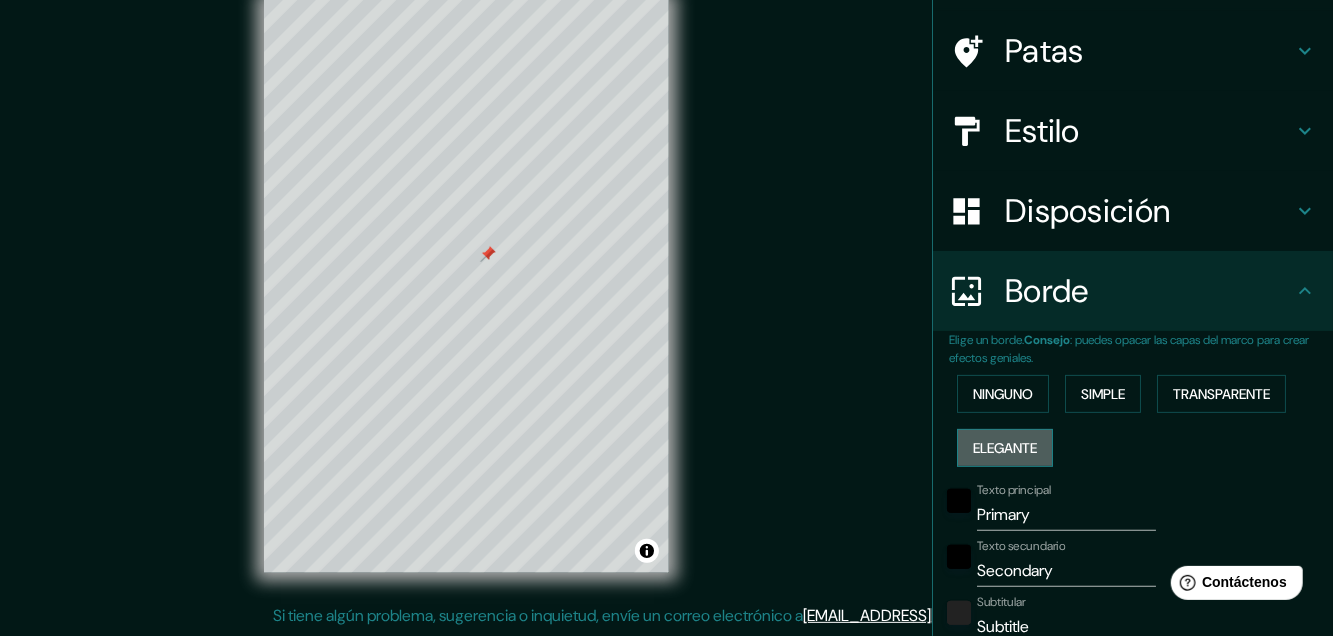 click on "Elegante" at bounding box center (1005, 448) 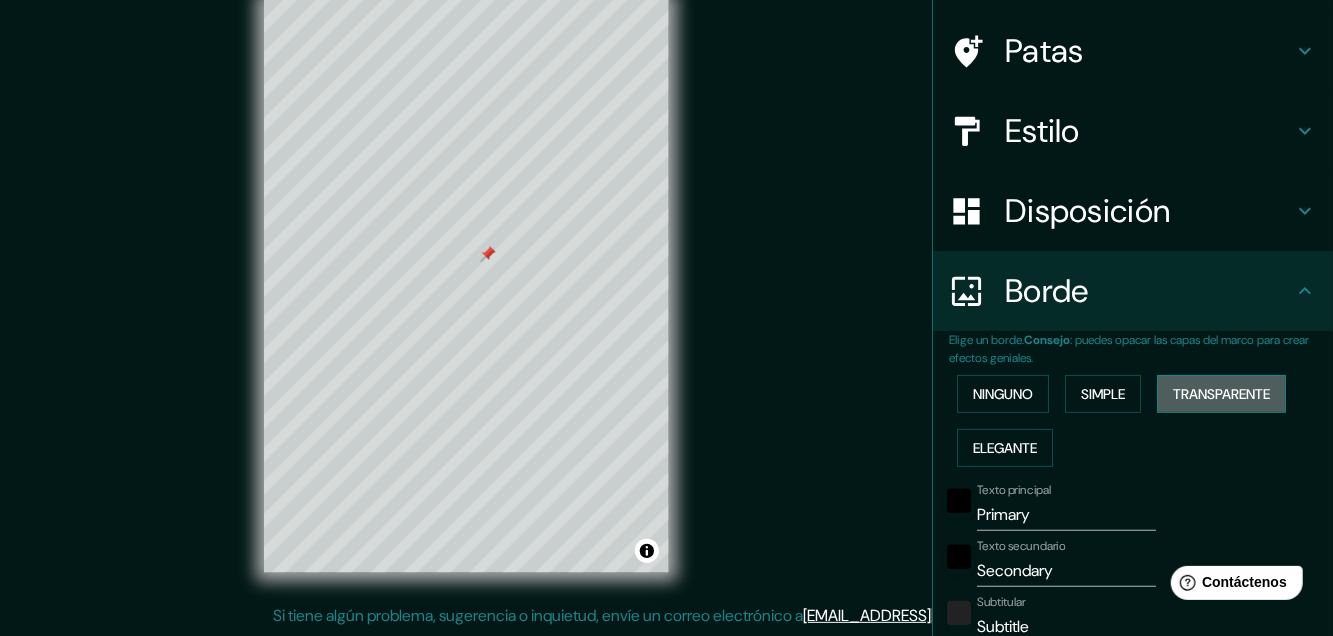 click on "Transparente" at bounding box center [1221, 394] 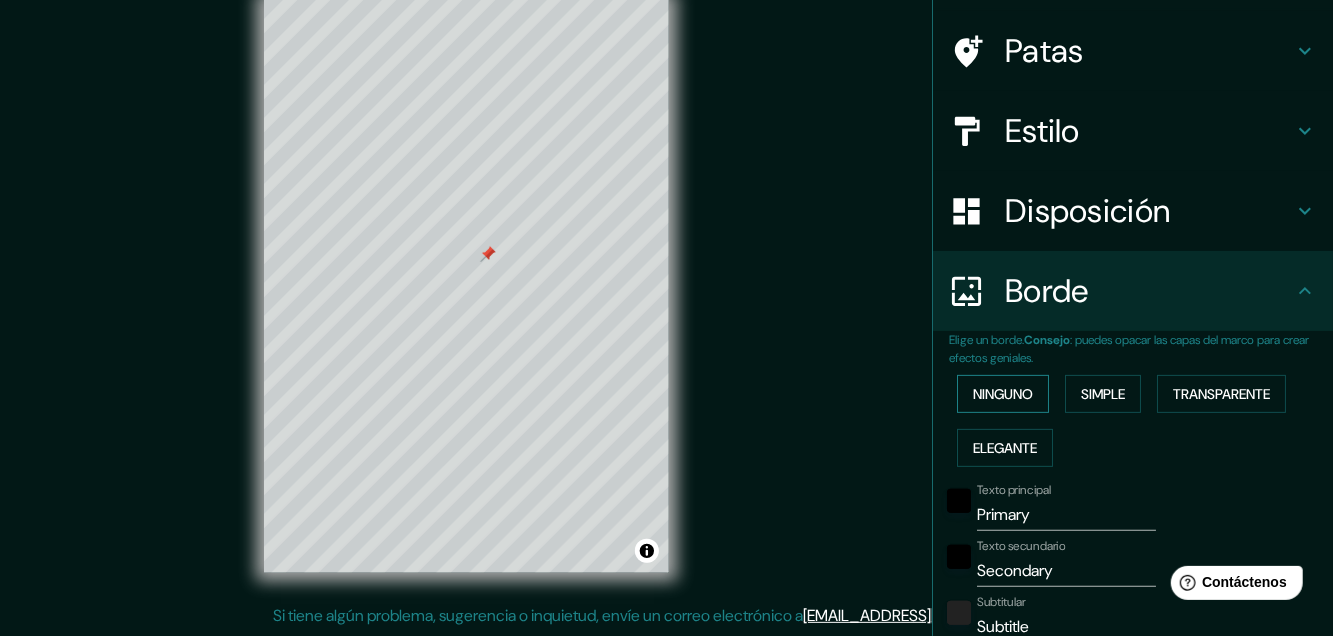 click on "Ninguno" at bounding box center (1003, 394) 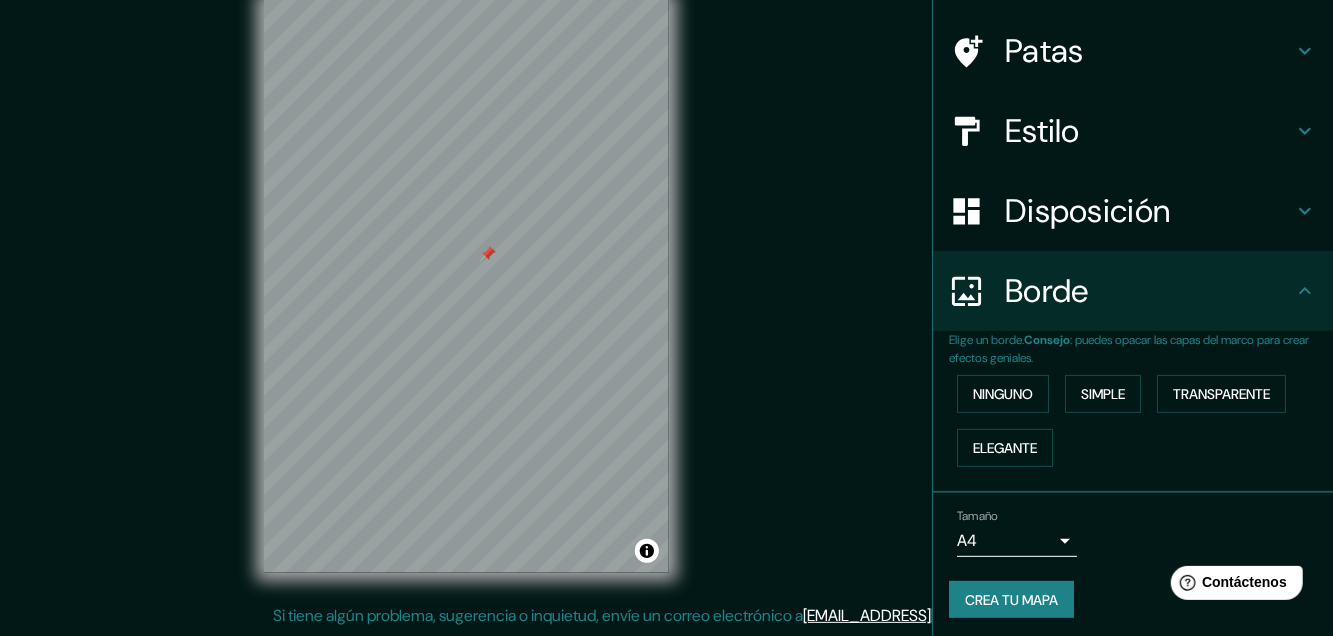 scroll, scrollTop: 0, scrollLeft: 0, axis: both 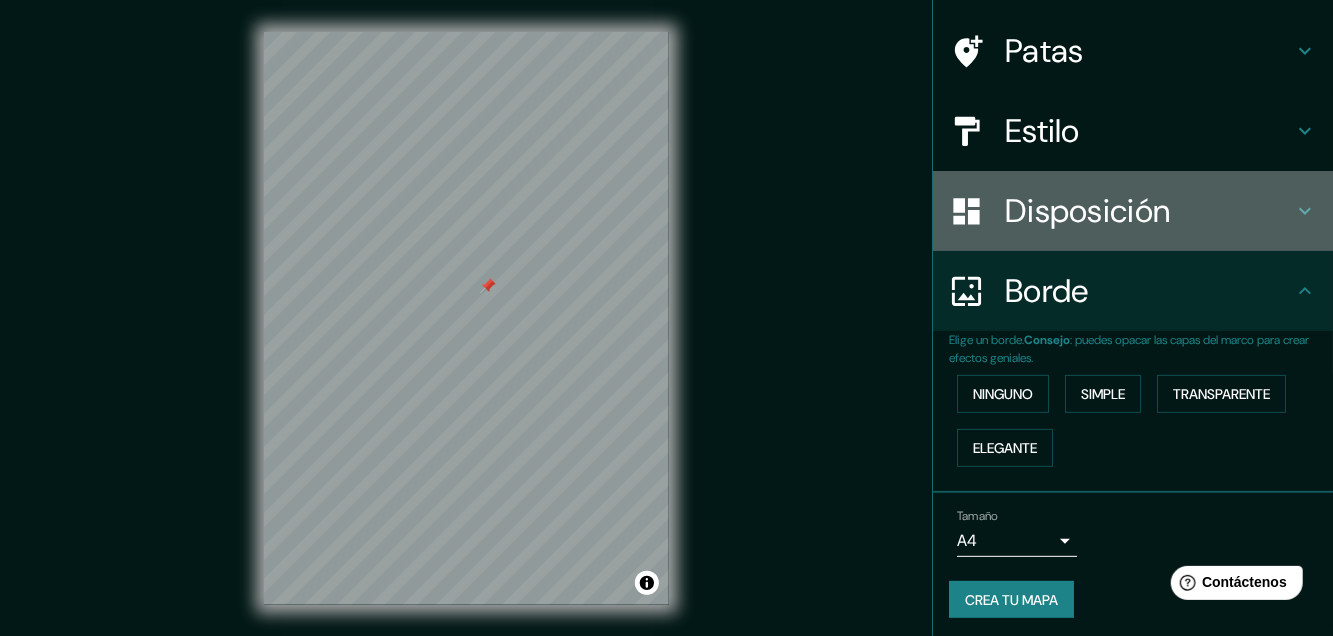drag, startPoint x: 1049, startPoint y: 224, endPoint x: 1122, endPoint y: 219, distance: 73.171036 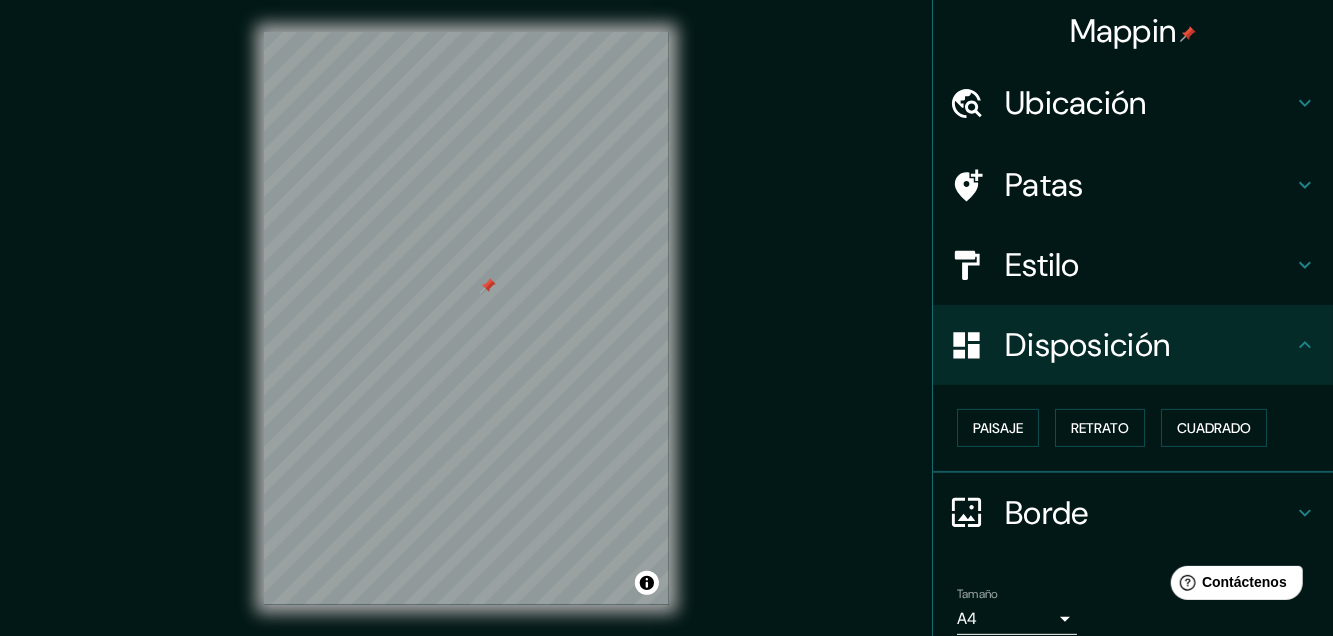 scroll, scrollTop: 0, scrollLeft: 0, axis: both 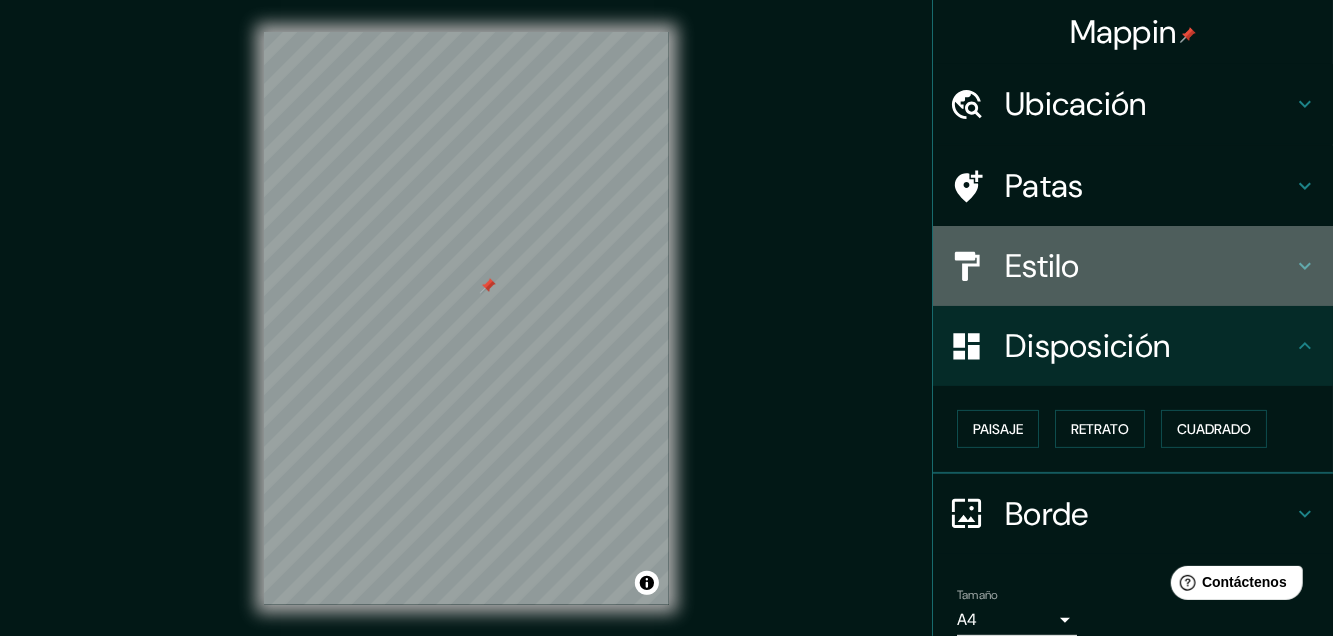 click on "Estilo" at bounding box center [1149, 266] 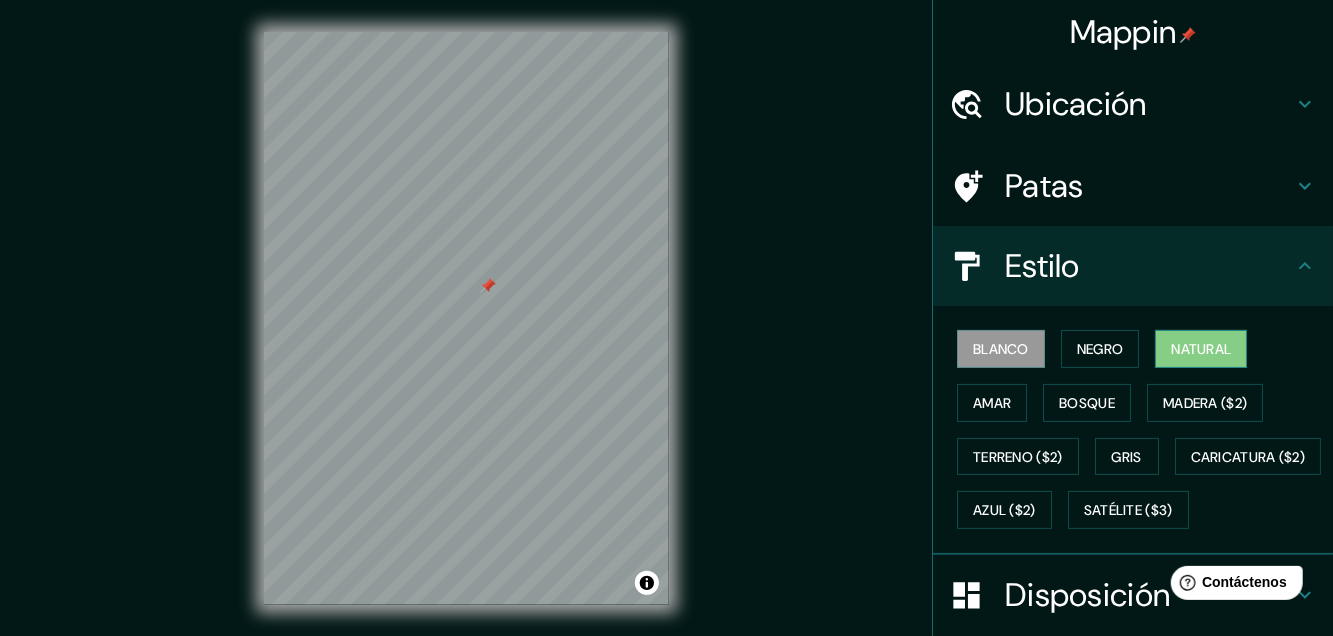 click on "Natural" at bounding box center (1201, 349) 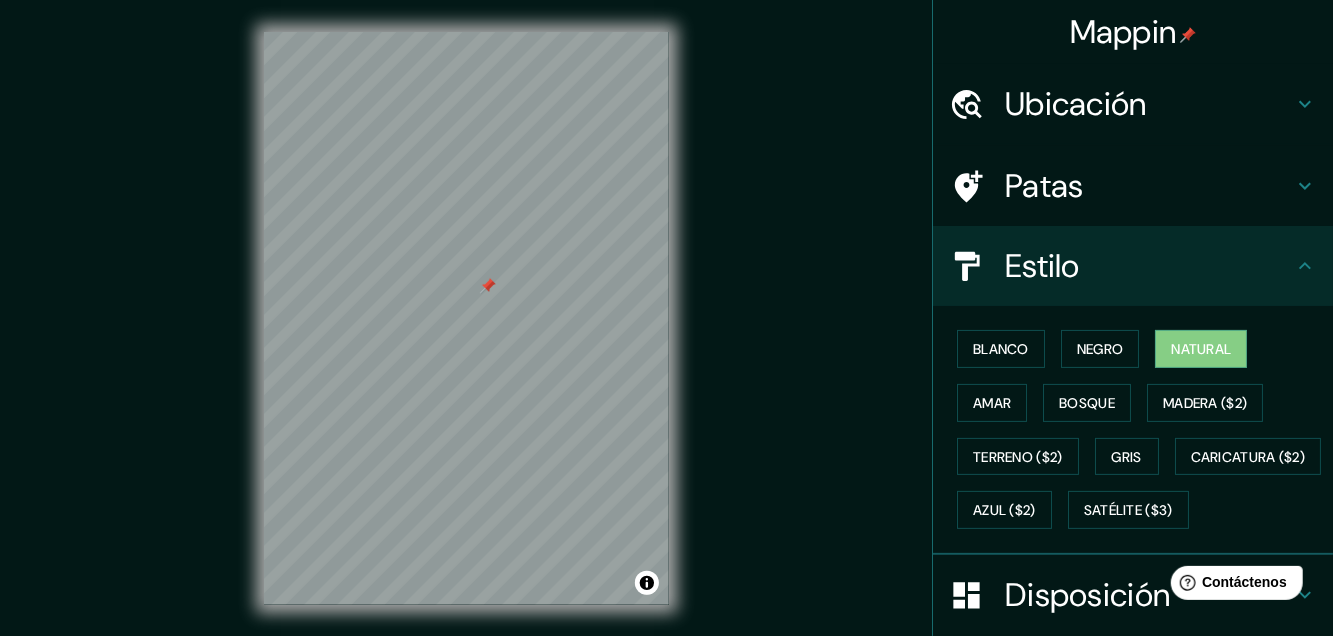 click on "Patas" at bounding box center (1133, 186) 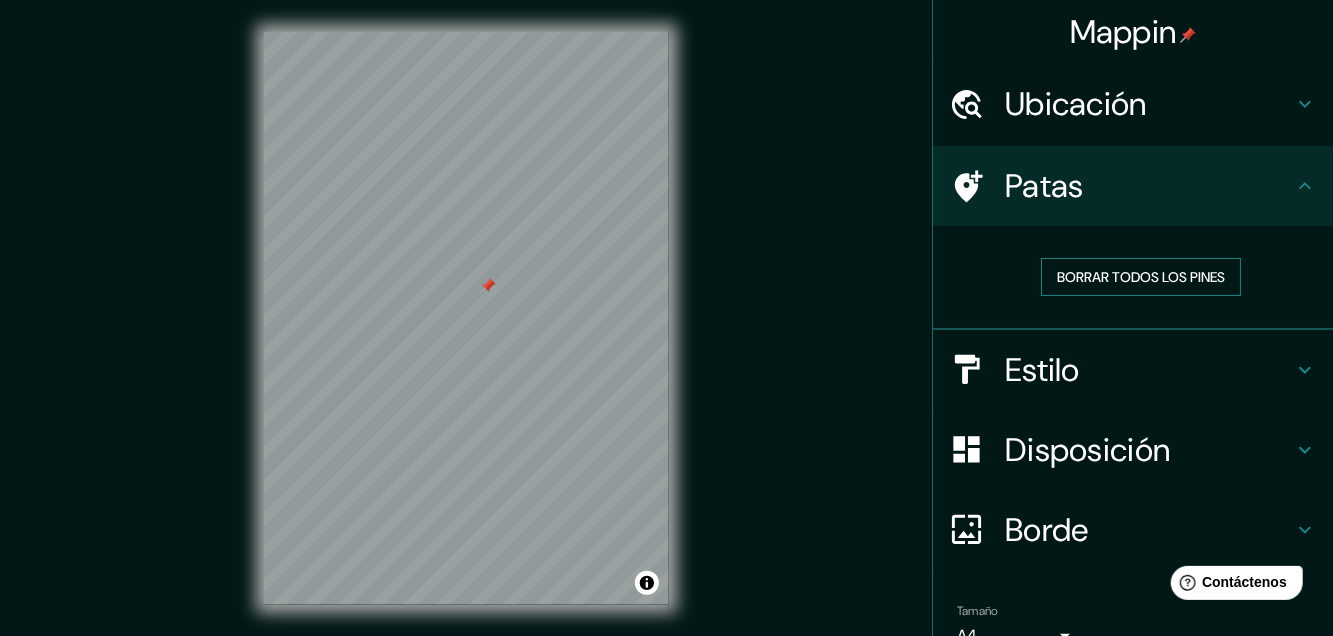 scroll, scrollTop: 98, scrollLeft: 0, axis: vertical 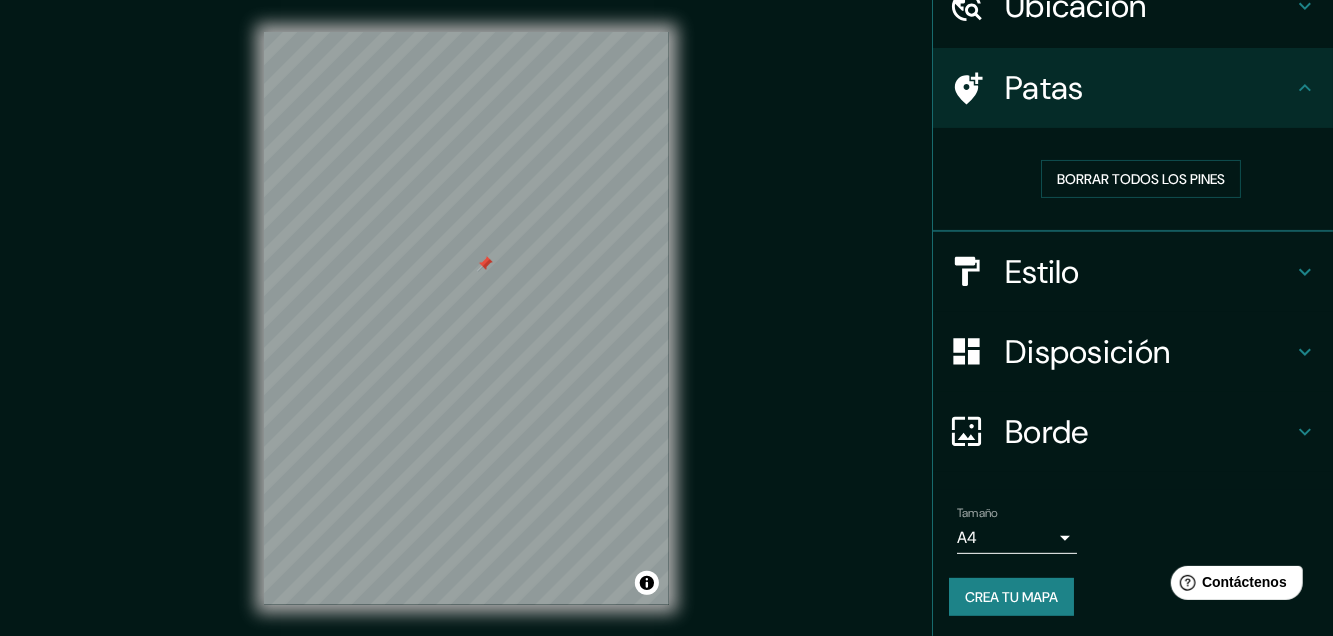 click on "Crea tu mapa" at bounding box center (1011, 597) 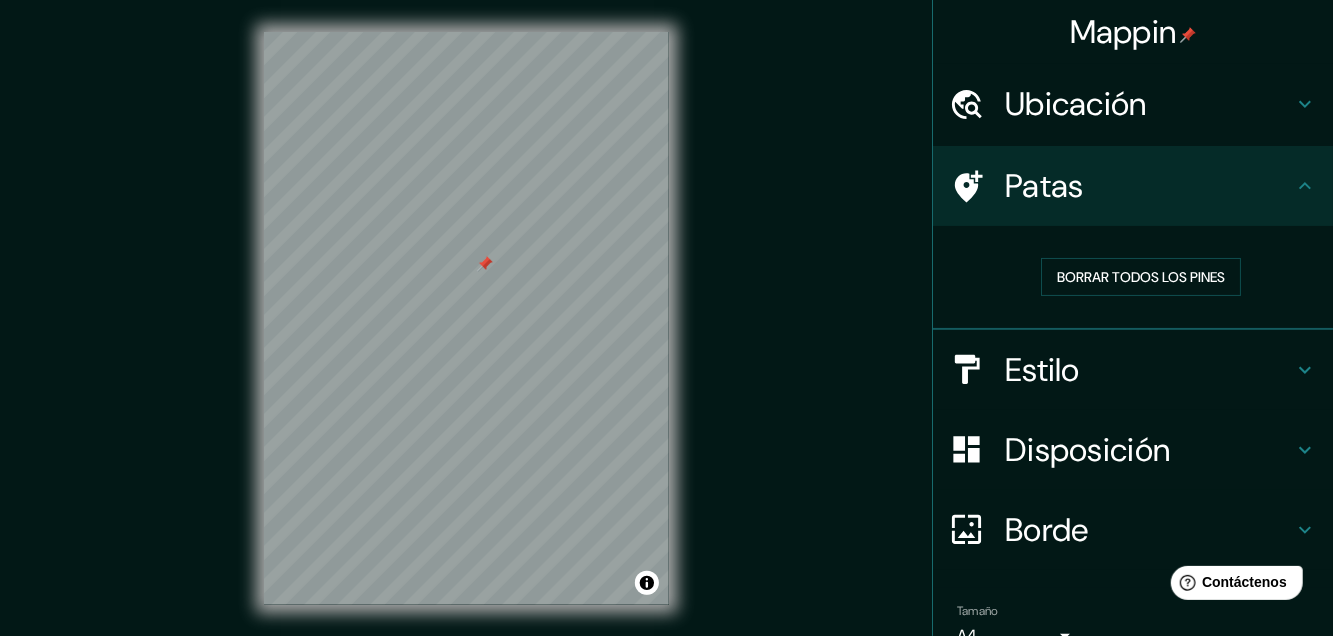 scroll, scrollTop: 98, scrollLeft: 0, axis: vertical 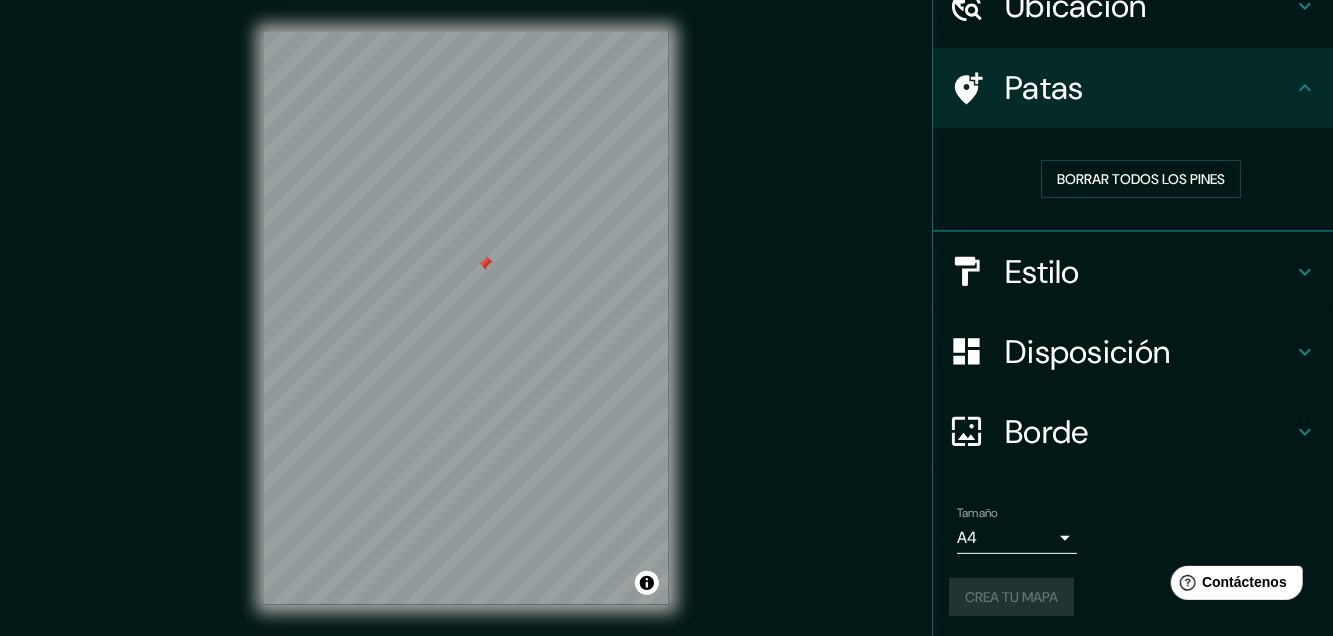 click on "Crea tu mapa" at bounding box center [1133, 597] 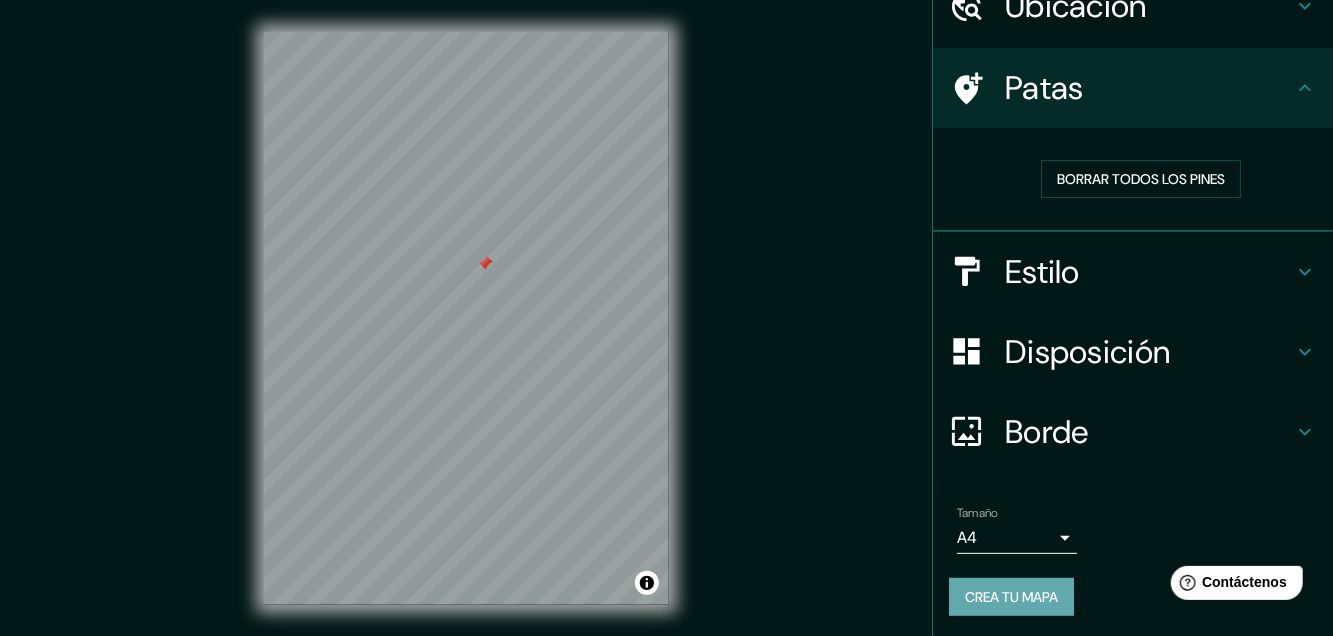 click on "Crea tu mapa" at bounding box center (1011, 597) 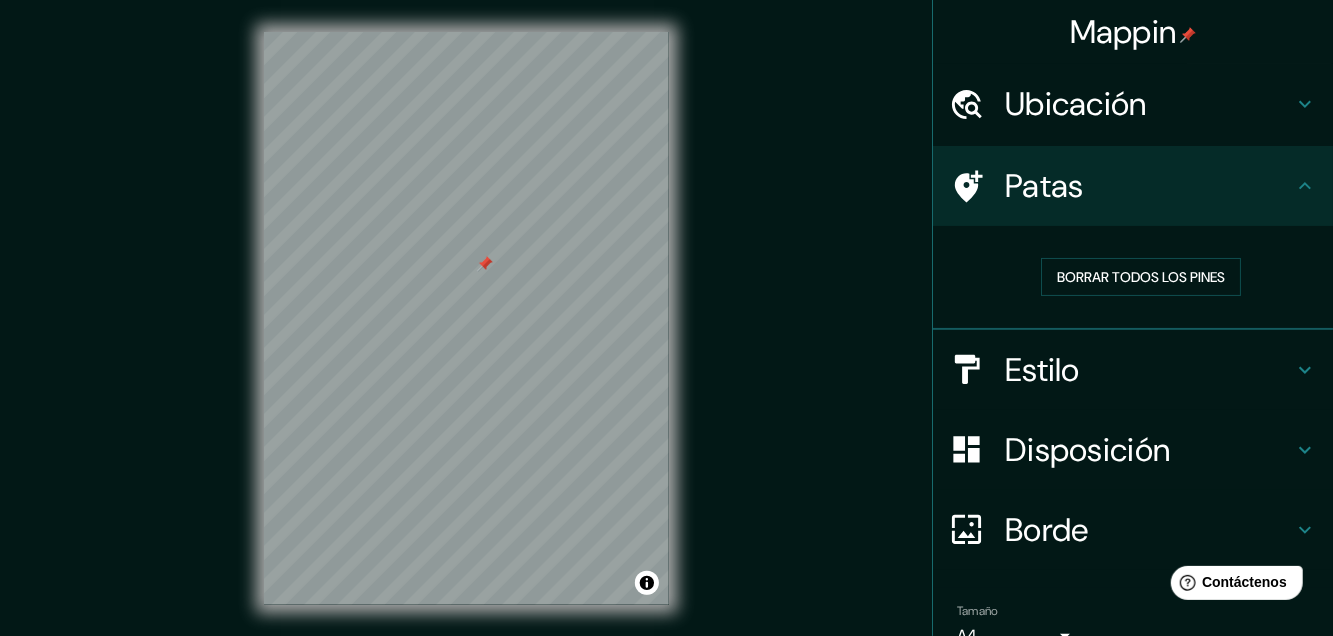 scroll, scrollTop: 98, scrollLeft: 0, axis: vertical 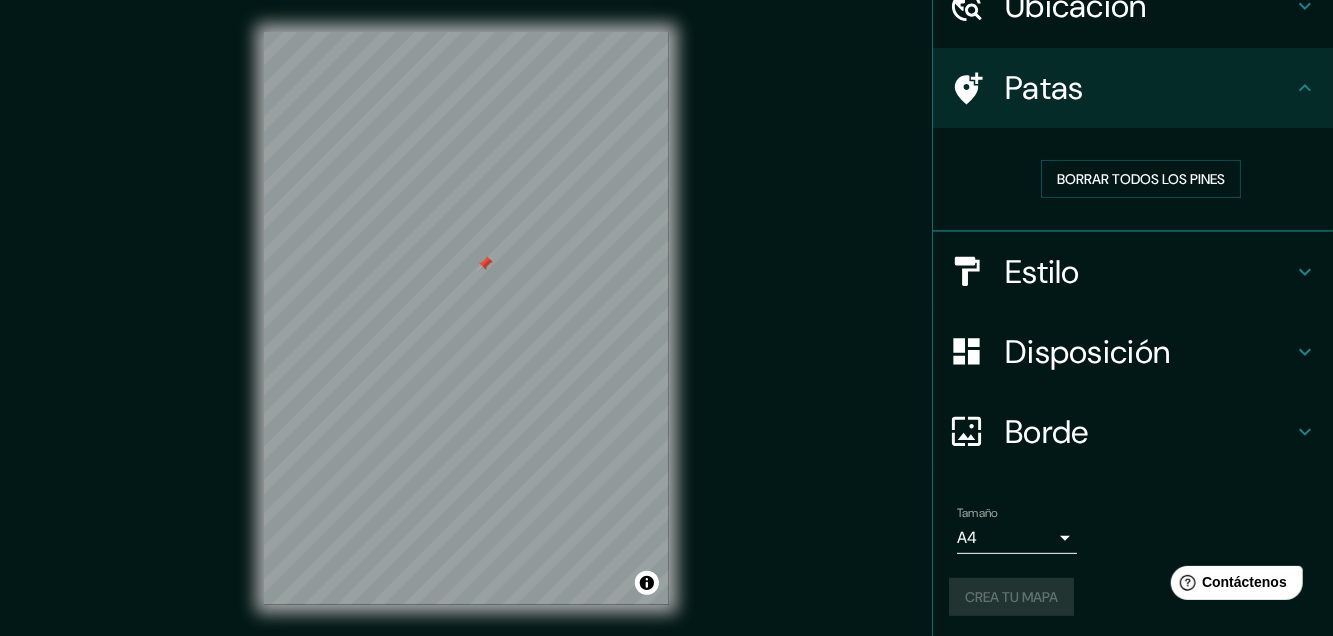 click on "Patas" at bounding box center (1044, 88) 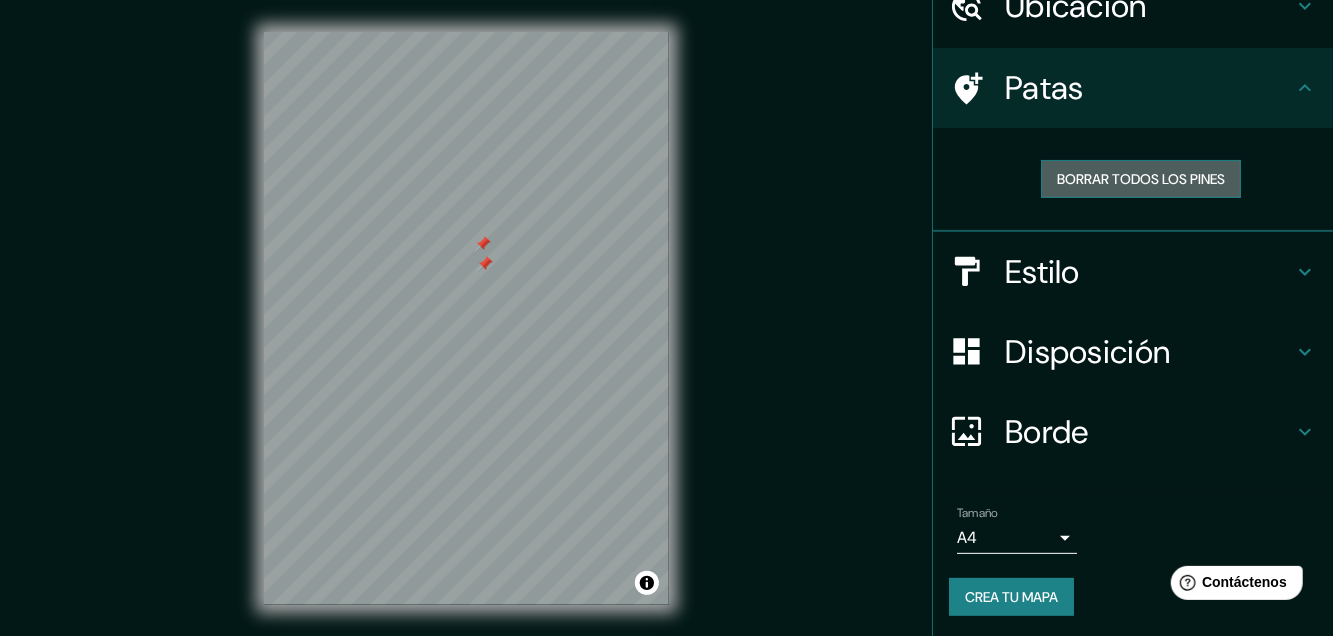 click on "Borrar todos los pines" at bounding box center (1141, 179) 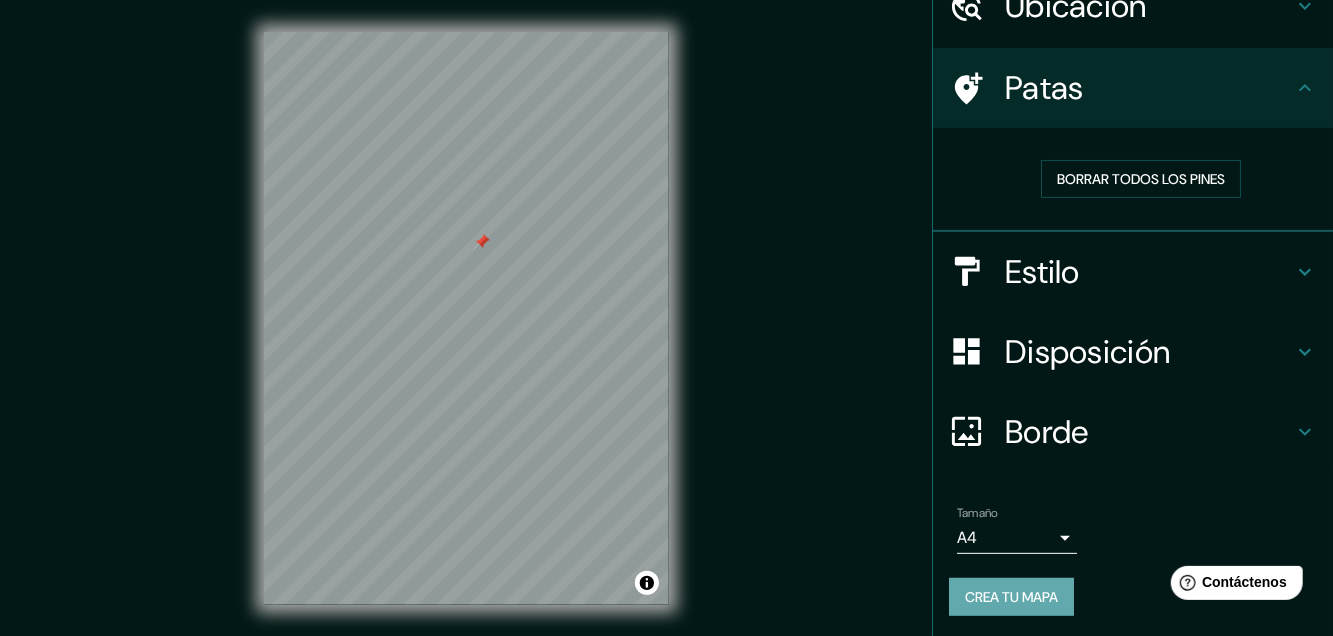 click on "Crea tu mapa" at bounding box center (1011, 597) 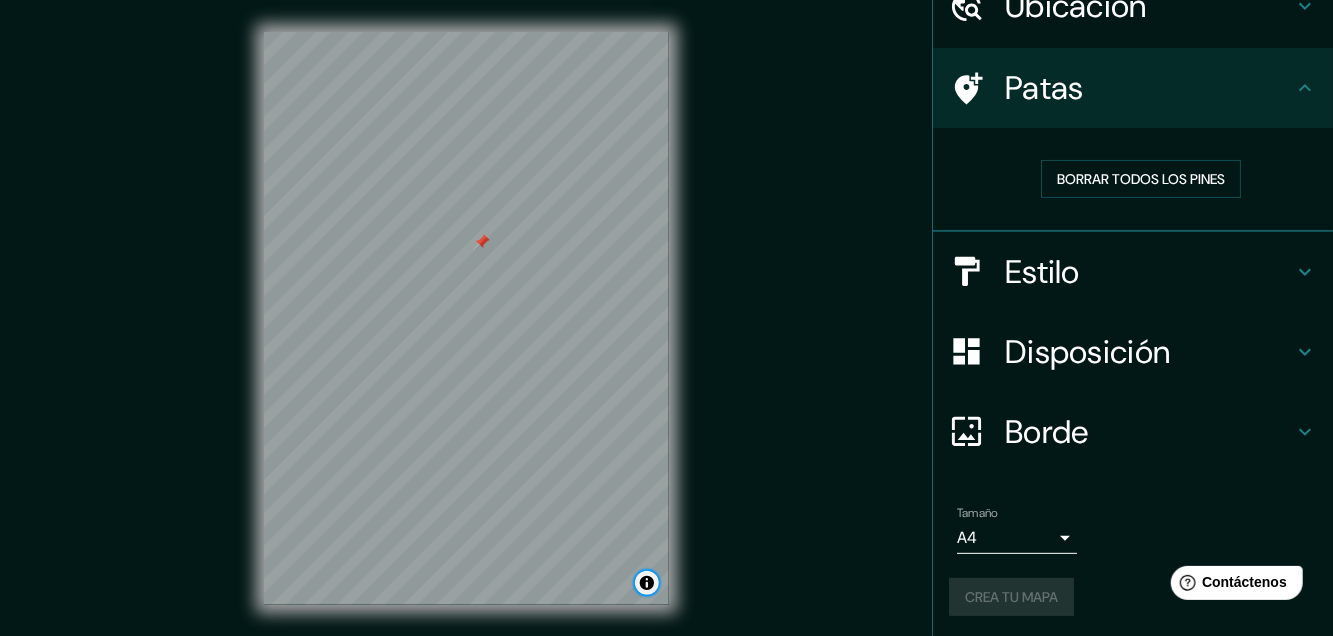 click at bounding box center (647, 583) 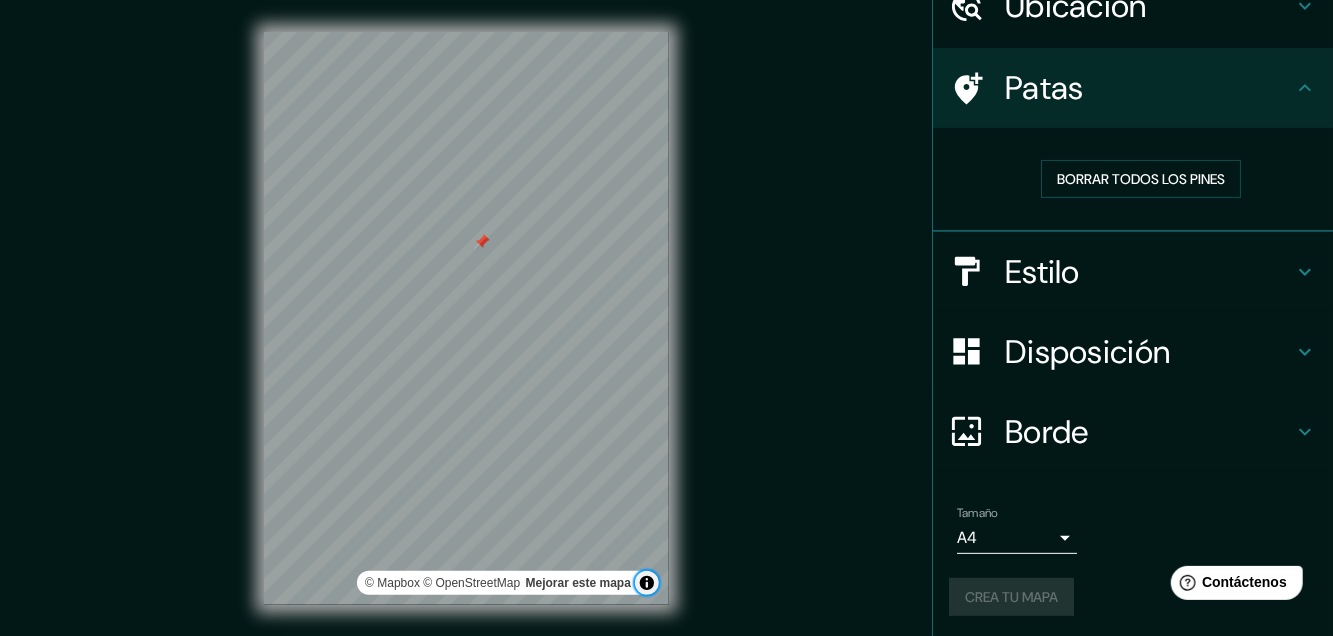 click at bounding box center (647, 583) 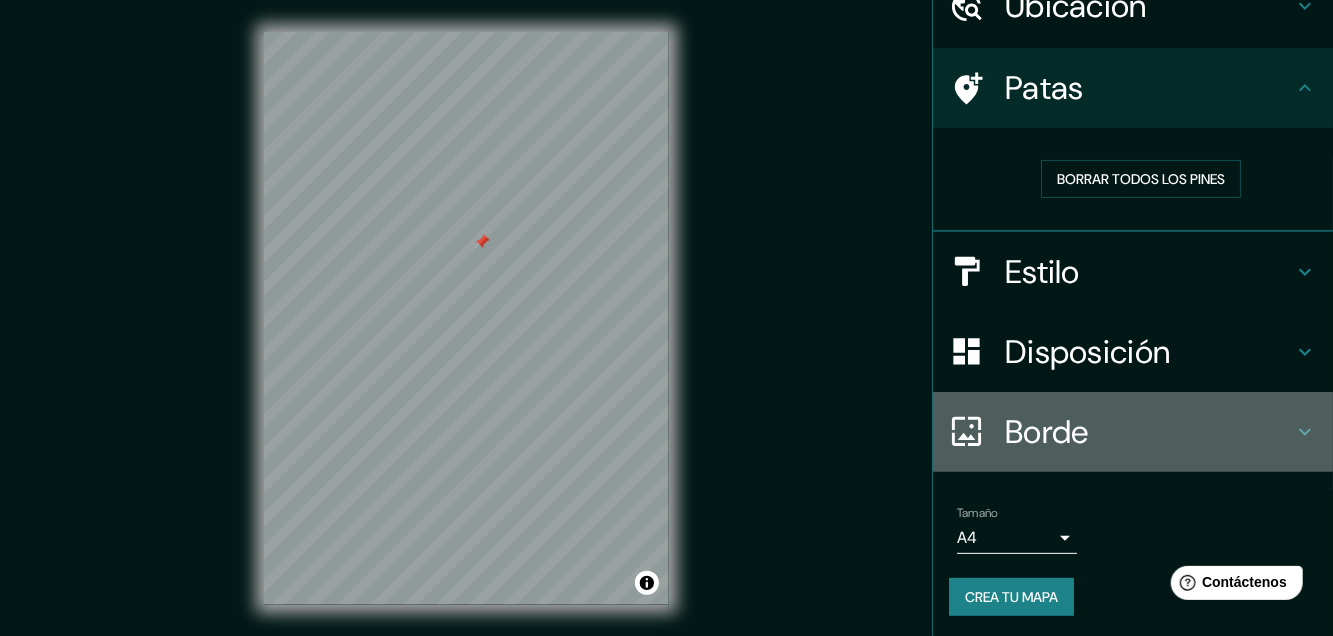 click on "Borde" at bounding box center (1149, 432) 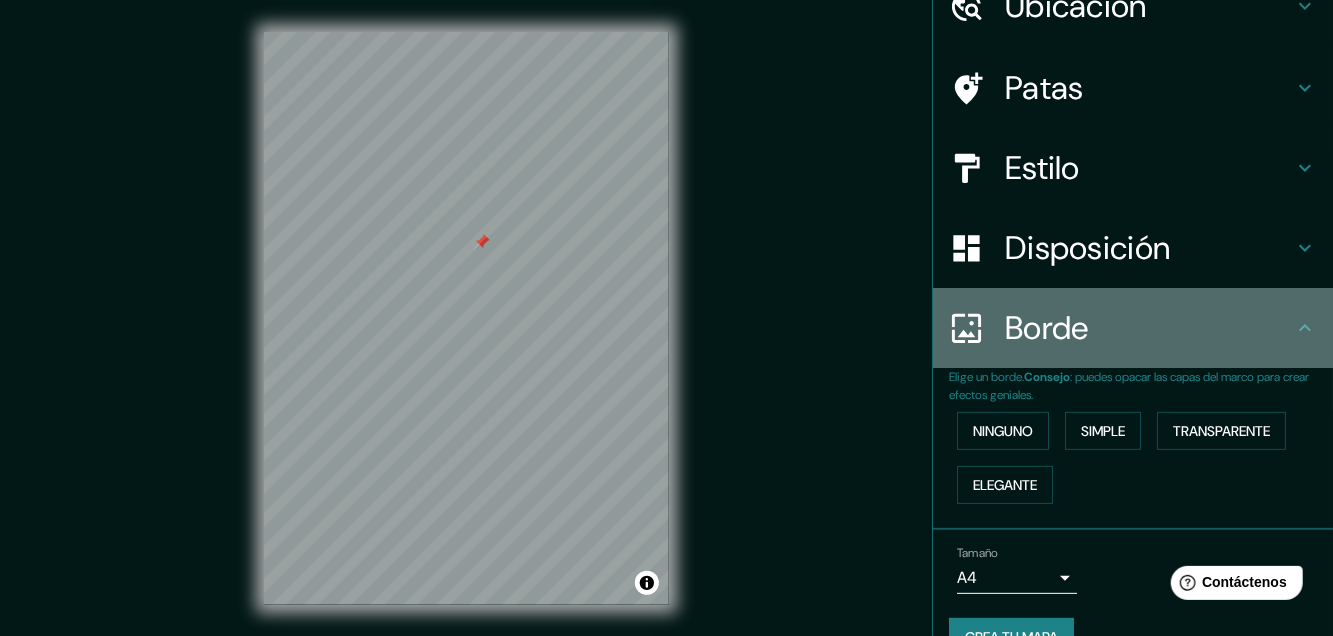 click on "Borde" at bounding box center (1047, 328) 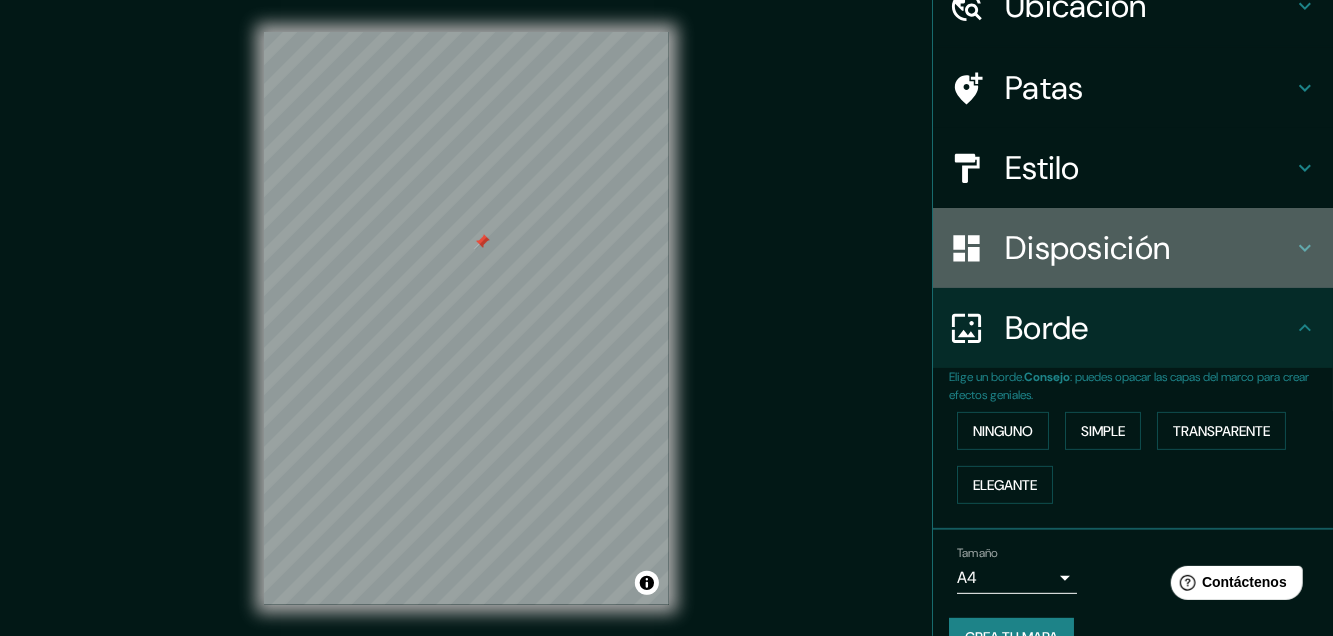 click on "Disposición" at bounding box center (1087, 248) 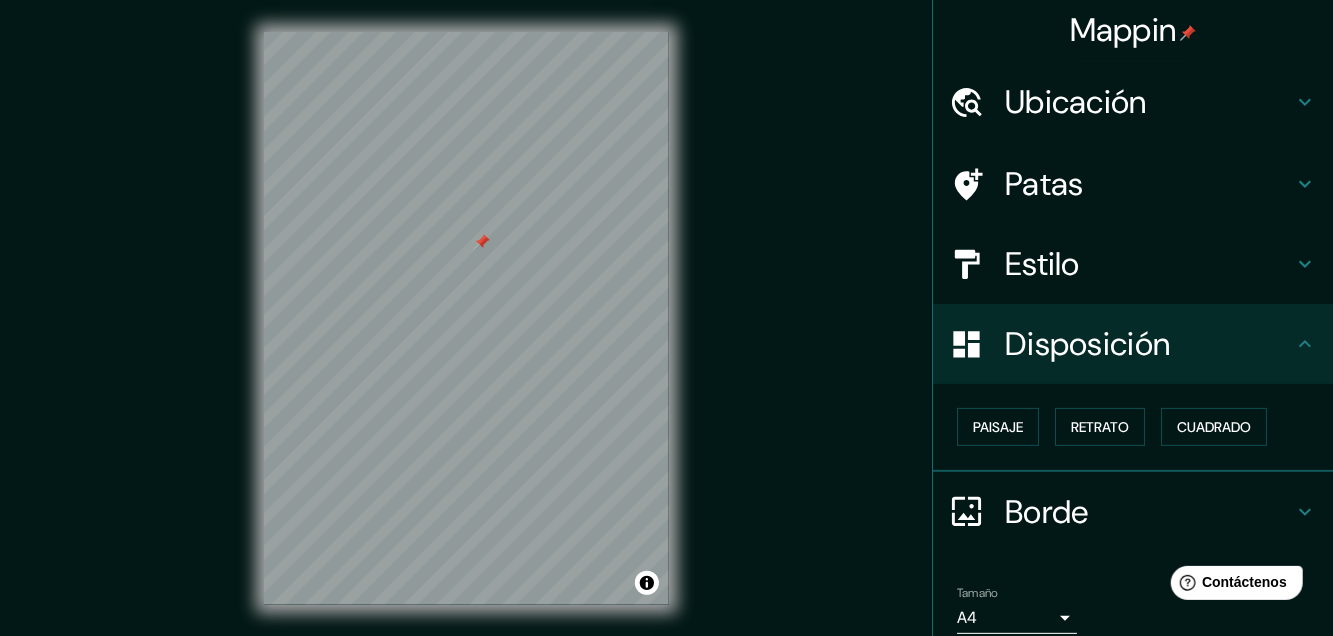 scroll, scrollTop: 0, scrollLeft: 0, axis: both 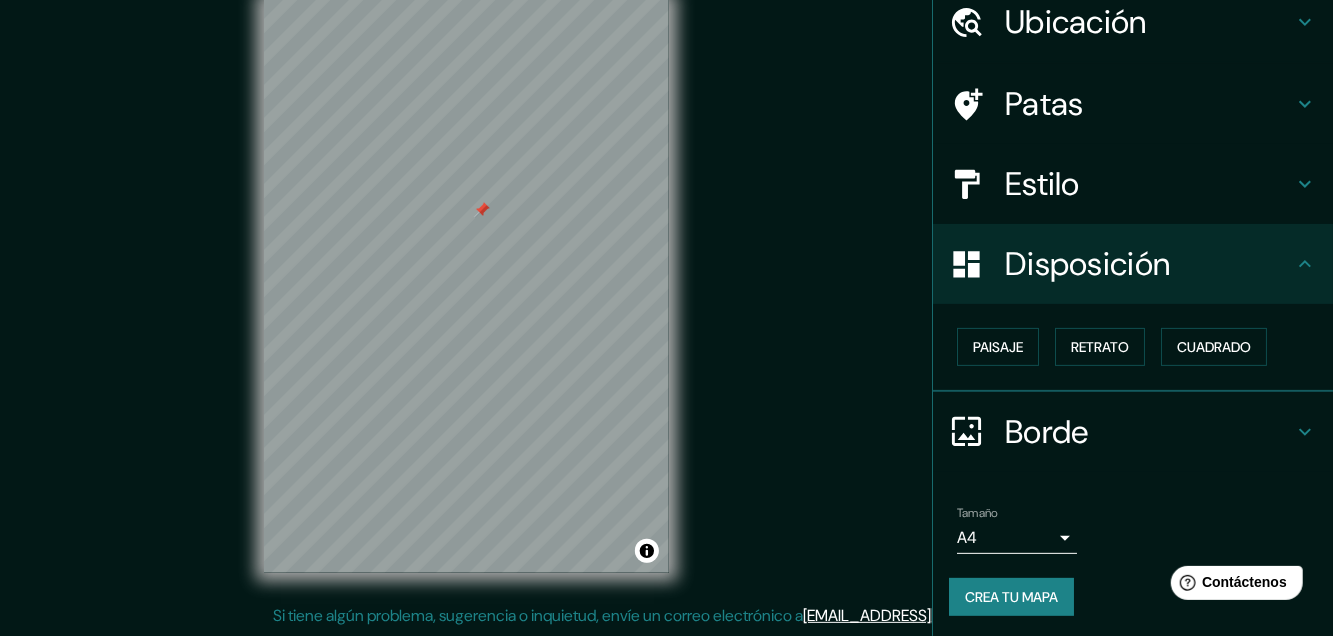 click on "Crea tu mapa" at bounding box center [1011, 597] 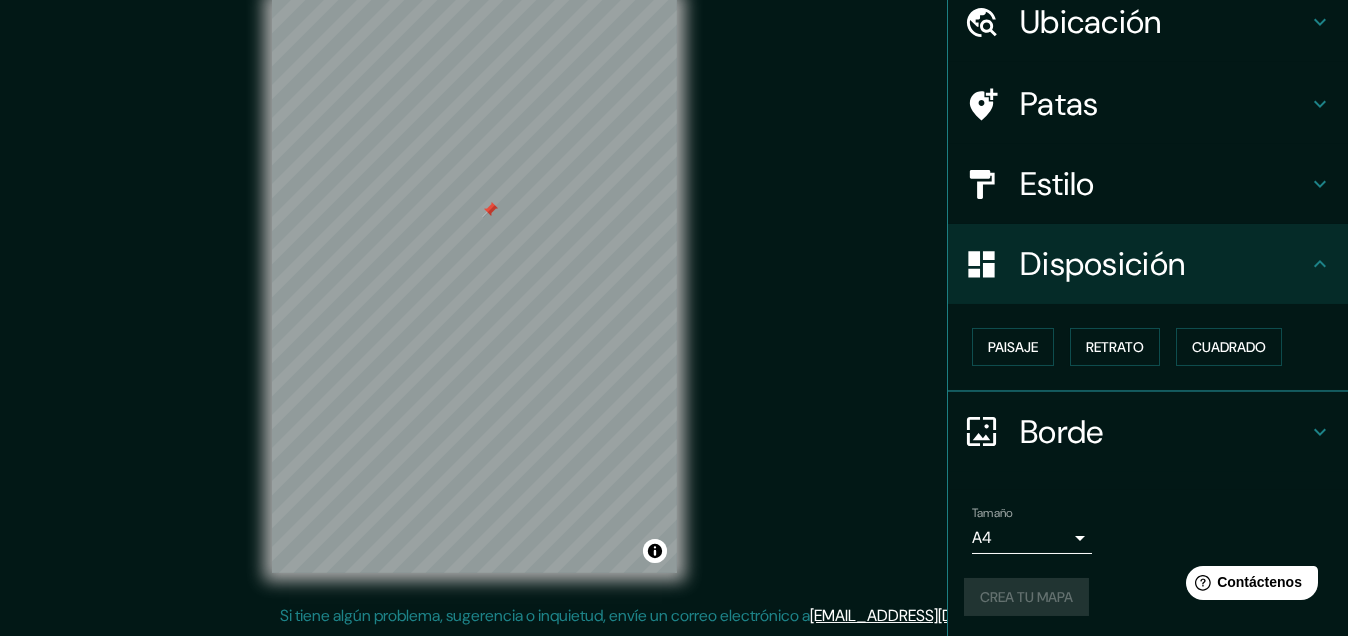 click on "Mappin Ubicación Monterrey, Nuevo León, México Monterrey Nuevo León, México Calle Monterrey 67895 Hualahuises, Nuevo León, México Avenida Monterrey 66655 Colinas del Aeropuerto, Nuevo León, México Calle Monterrey 67260 Juárez, Nuevo León, México Avenida Monterrey 67194 Guadalupe, Nuevo León, México Patas Estilo Disposición Paisaje Retrato Cuadrado Borde Elige un borde.  Consejo  : puedes opacar las capas del marco para crear efectos geniales. Ninguno Simple Transparente Elegante Tamaño A4 single Crea tu mapa © Mapbox    © OpenStreetMap    Mejorar este mapa Si tiene algún problema, sugerencia o inquietud, envíe un correo electrónico a  help@mappin.pro  .   . . Texto original Valora esta traducción Tu opinión servirá para ayudar a mejorar el Traductor de Google" at bounding box center (674, 286) 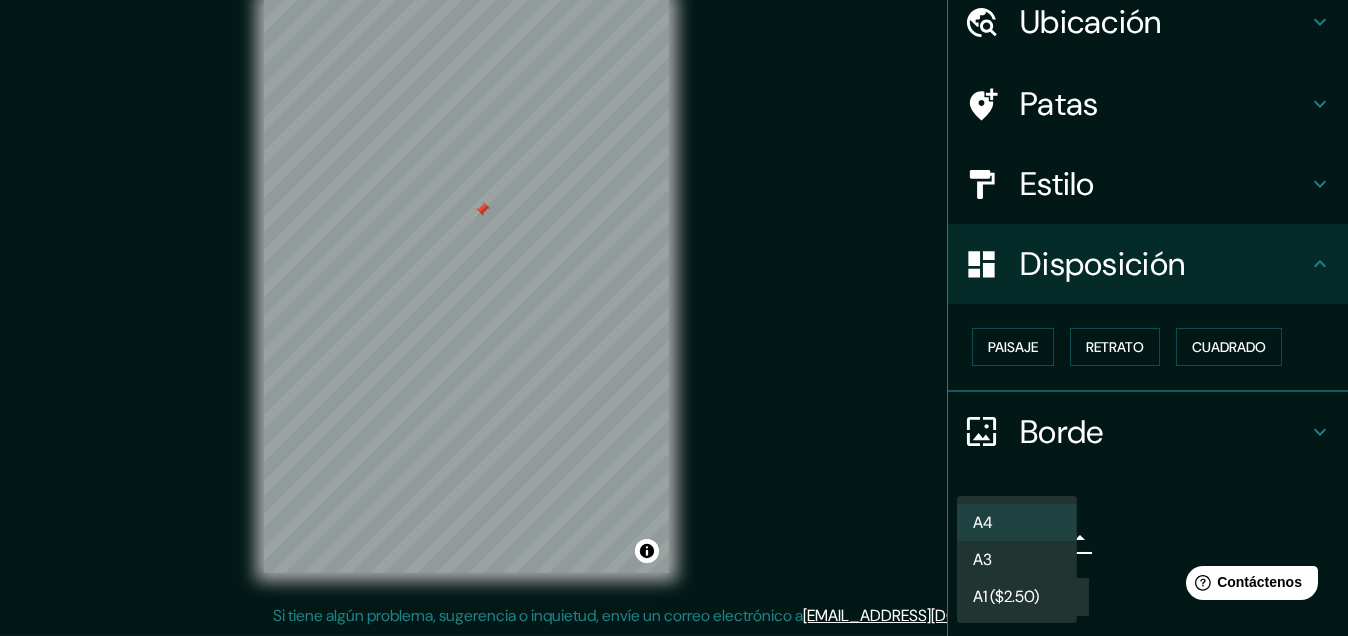click at bounding box center (674, 318) 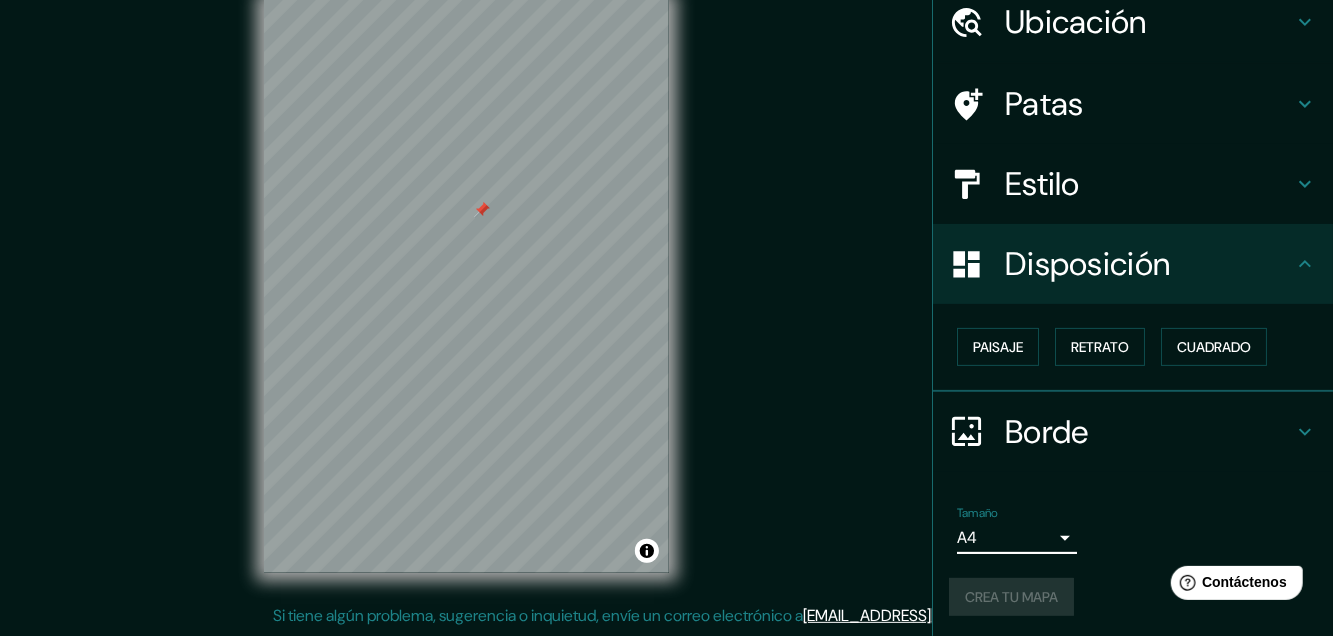 click 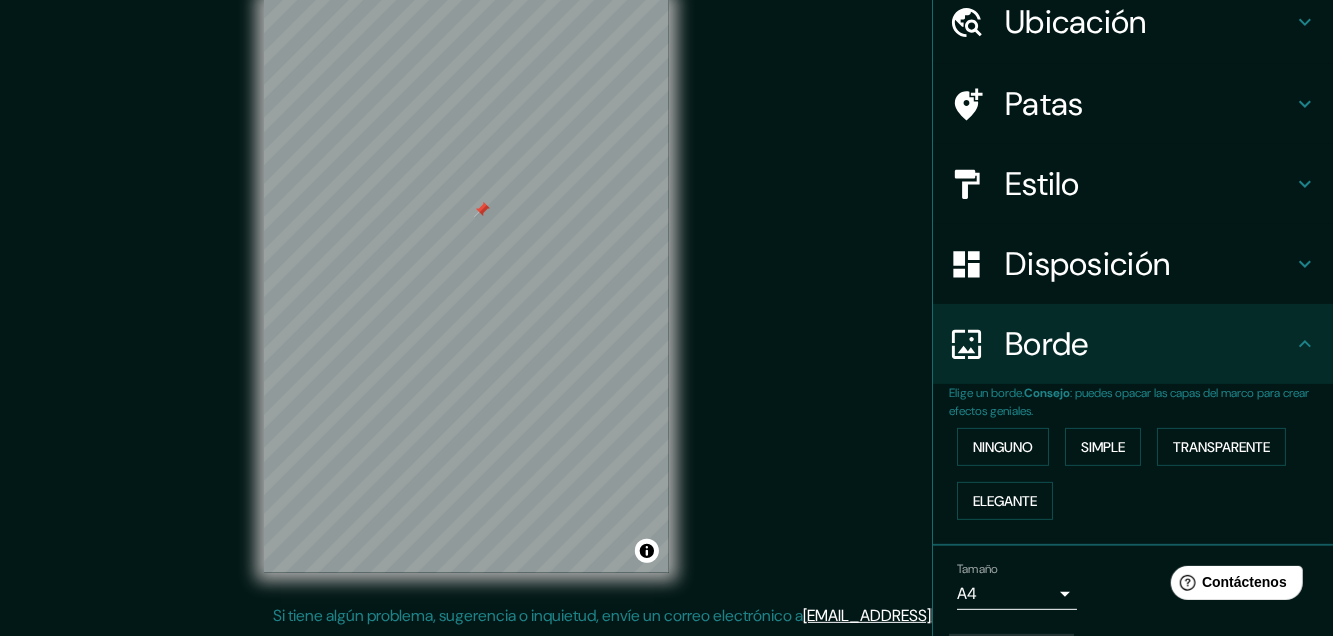 scroll, scrollTop: 137, scrollLeft: 0, axis: vertical 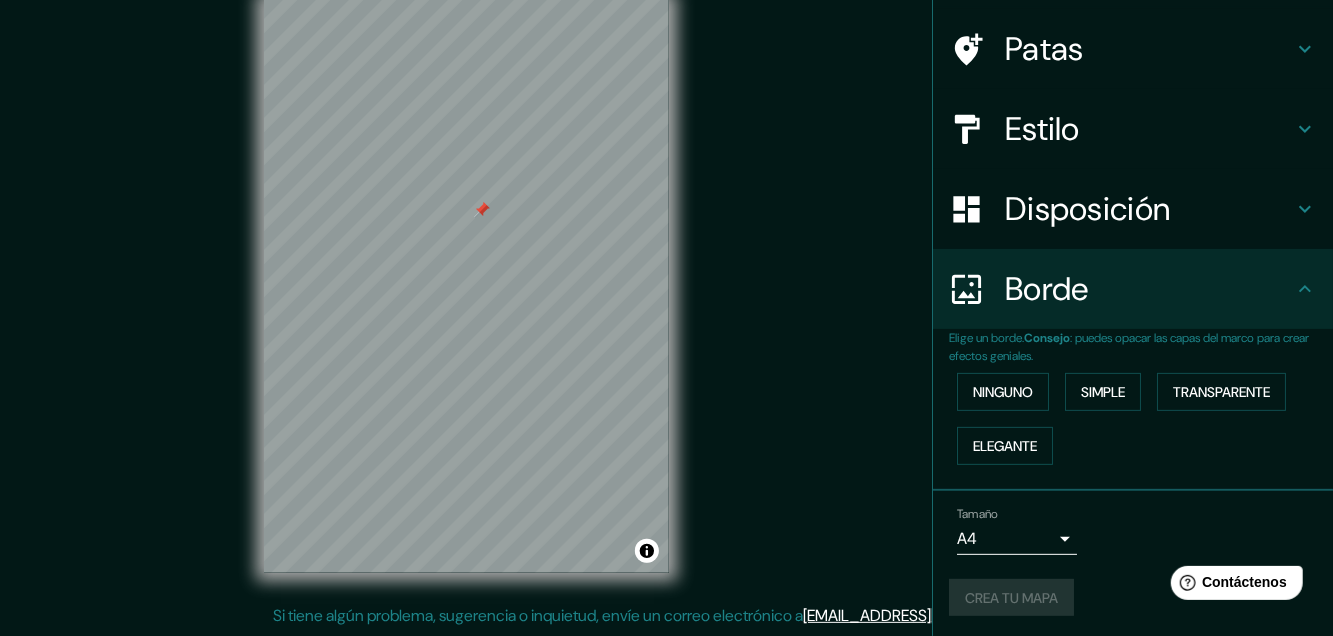 click on "Crea tu mapa" at bounding box center (1133, 598) 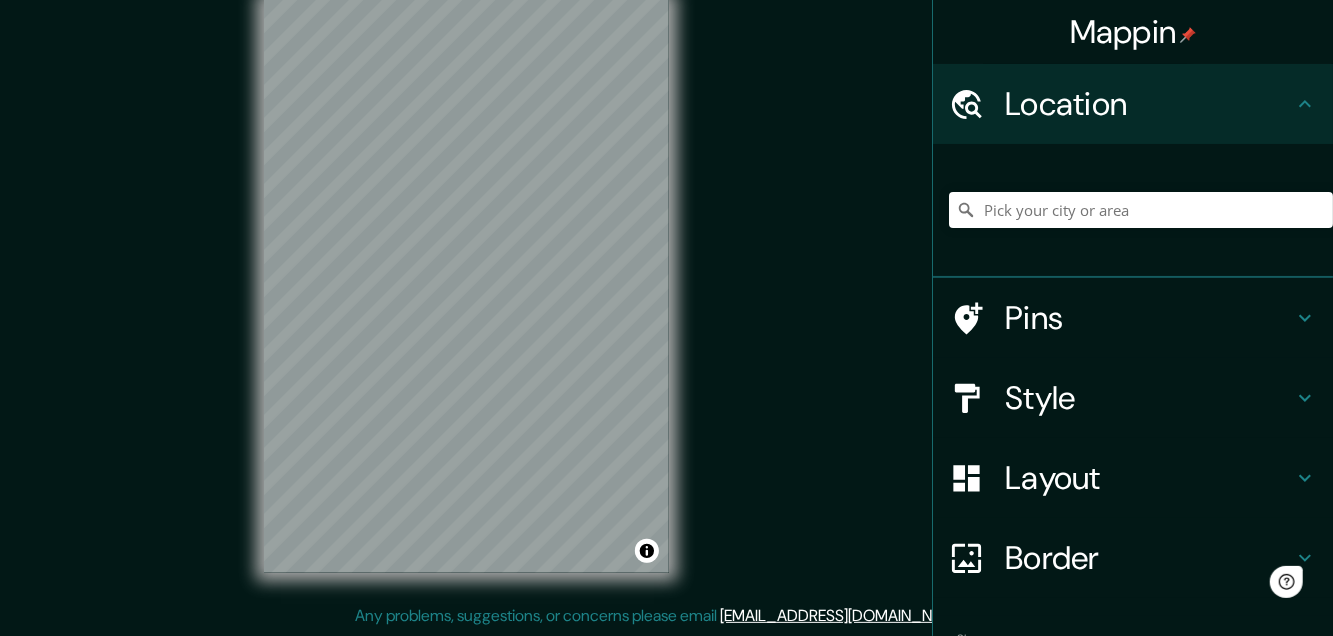 scroll, scrollTop: 0, scrollLeft: 0, axis: both 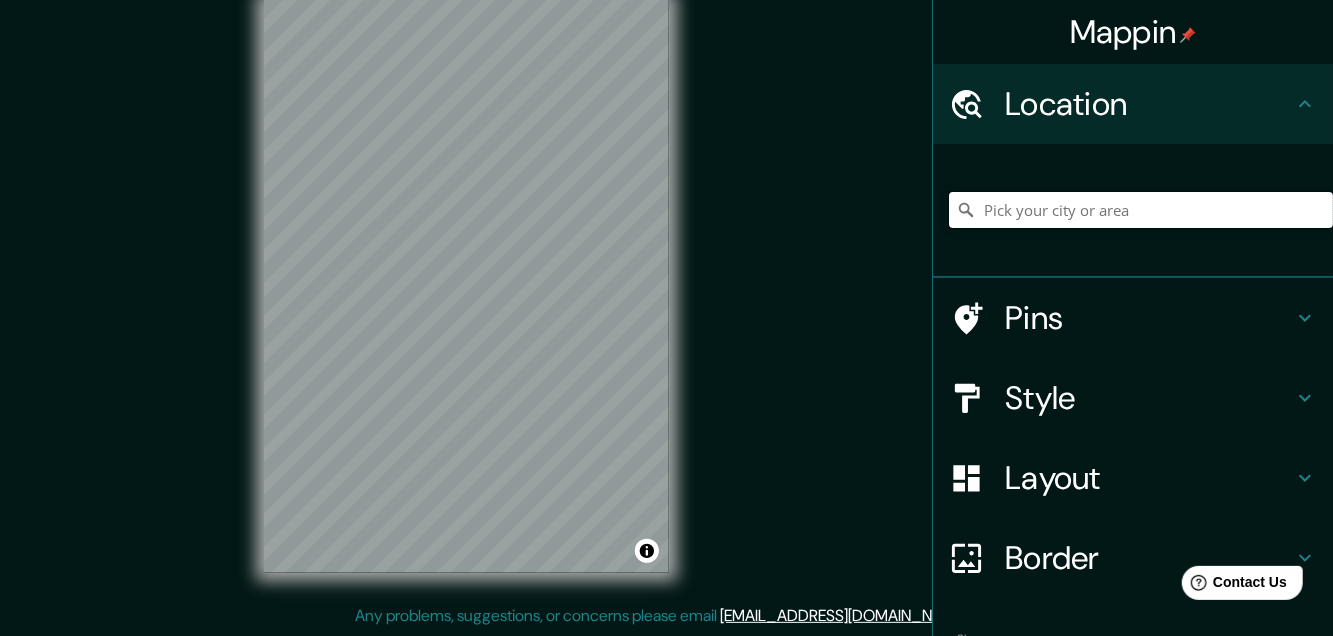 click at bounding box center (1141, 210) 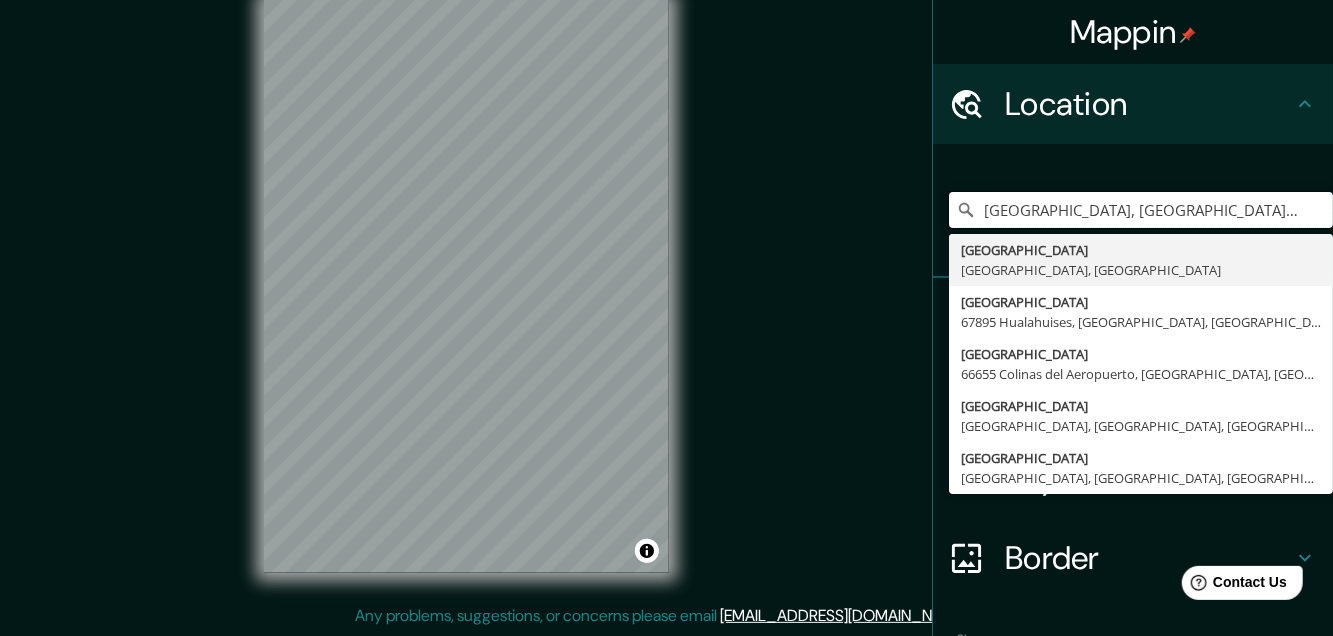 type on "[GEOGRAPHIC_DATA], [GEOGRAPHIC_DATA], [GEOGRAPHIC_DATA]" 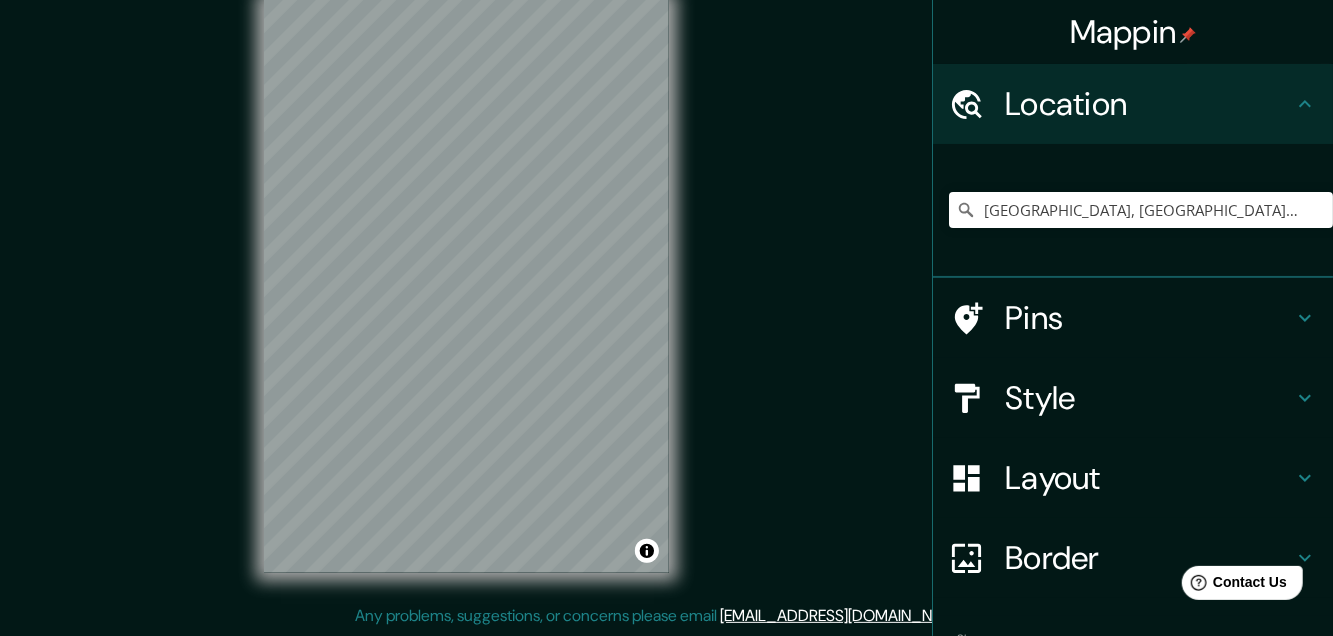 click on "Pins" at bounding box center [1149, 318] 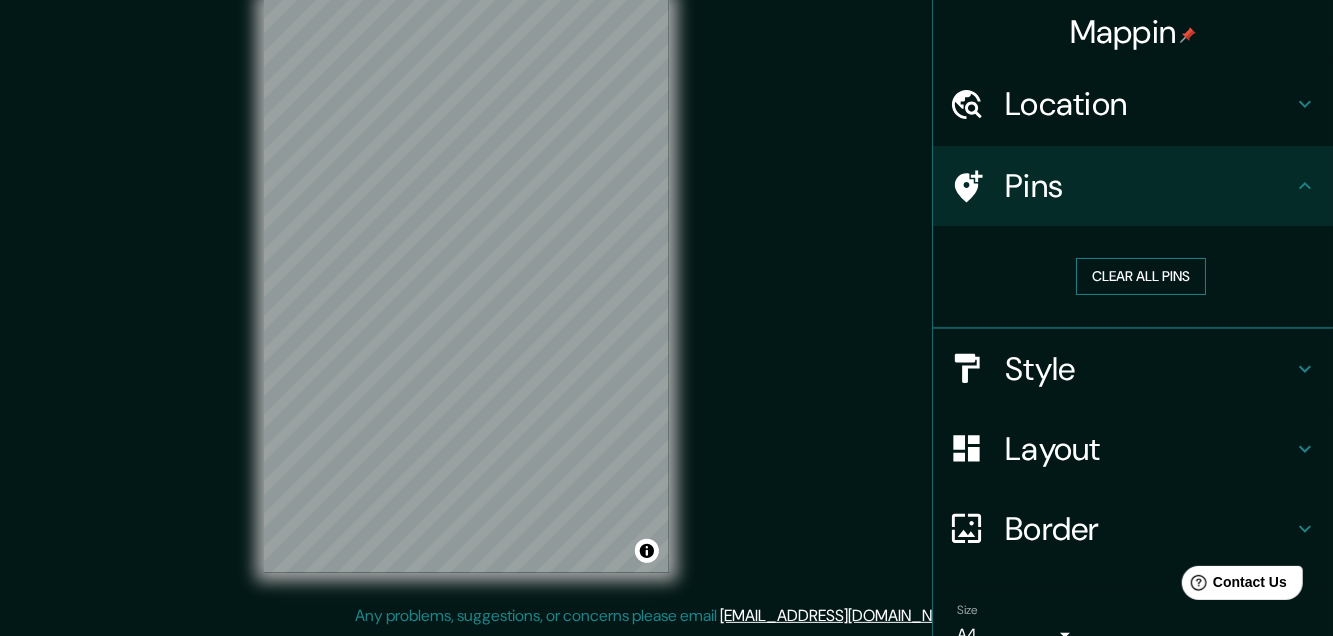 click on "Clear all pins" at bounding box center [1141, 276] 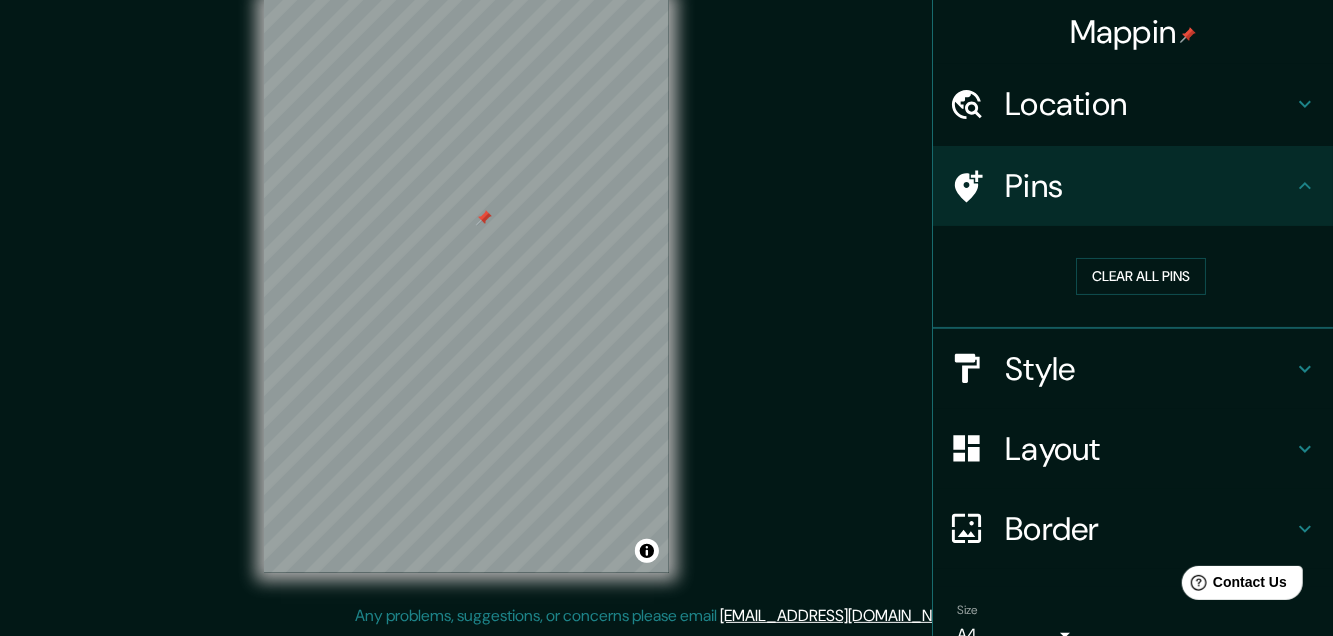 click on "Style" at bounding box center (1149, 369) 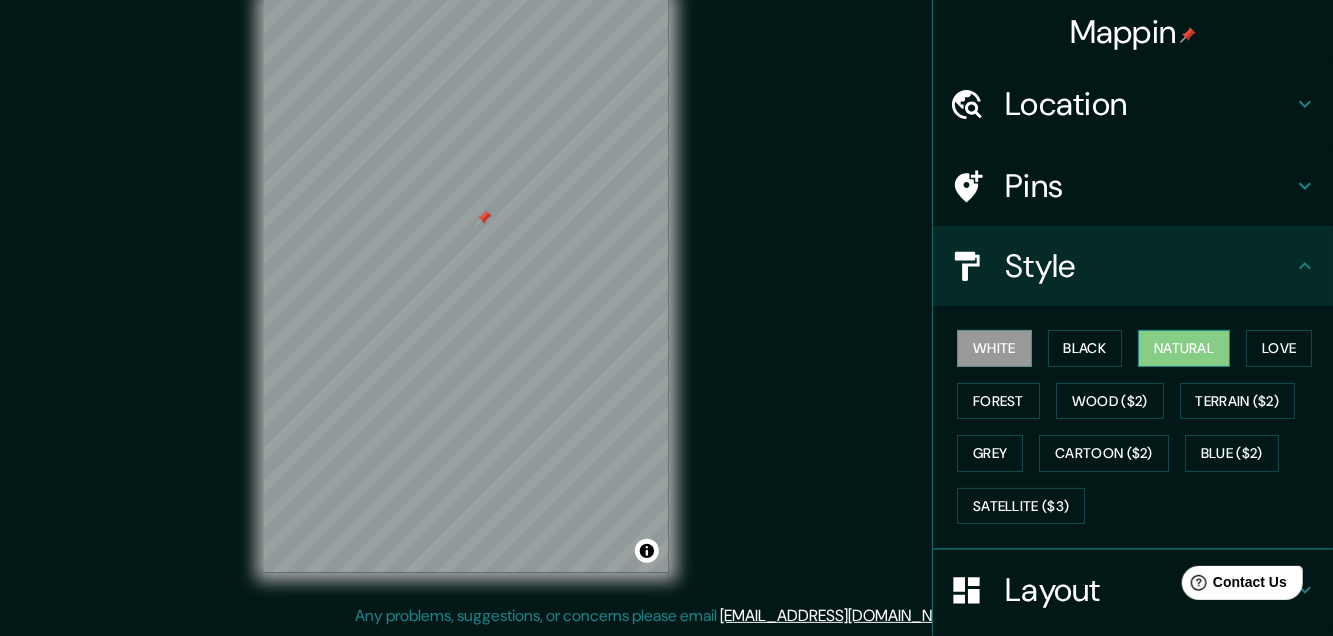 click on "Natural" at bounding box center (1184, 348) 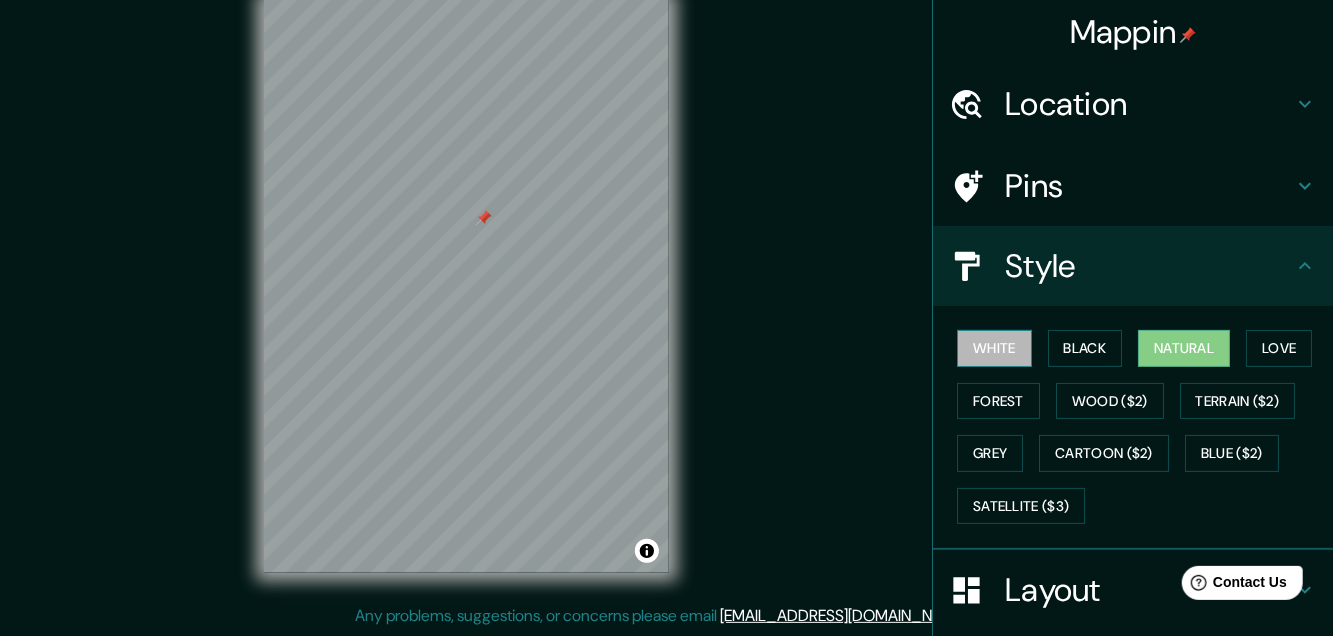 click on "White" at bounding box center [994, 348] 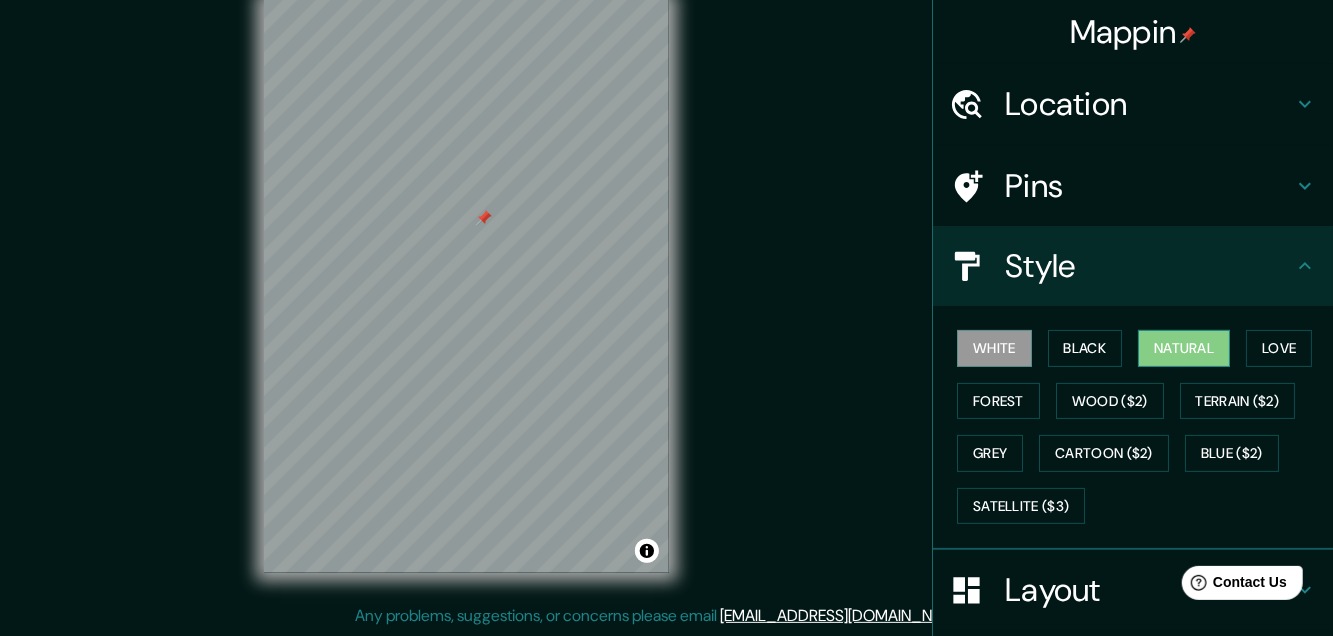 click on "Natural" at bounding box center (1184, 348) 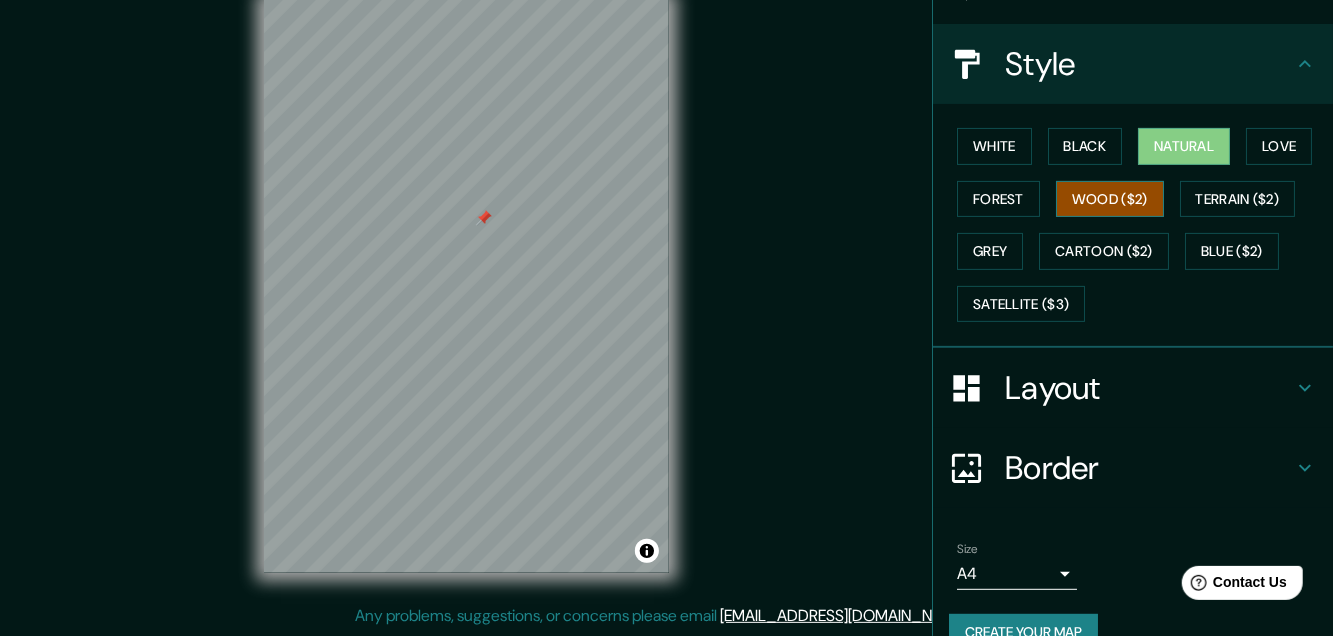 scroll, scrollTop: 235, scrollLeft: 0, axis: vertical 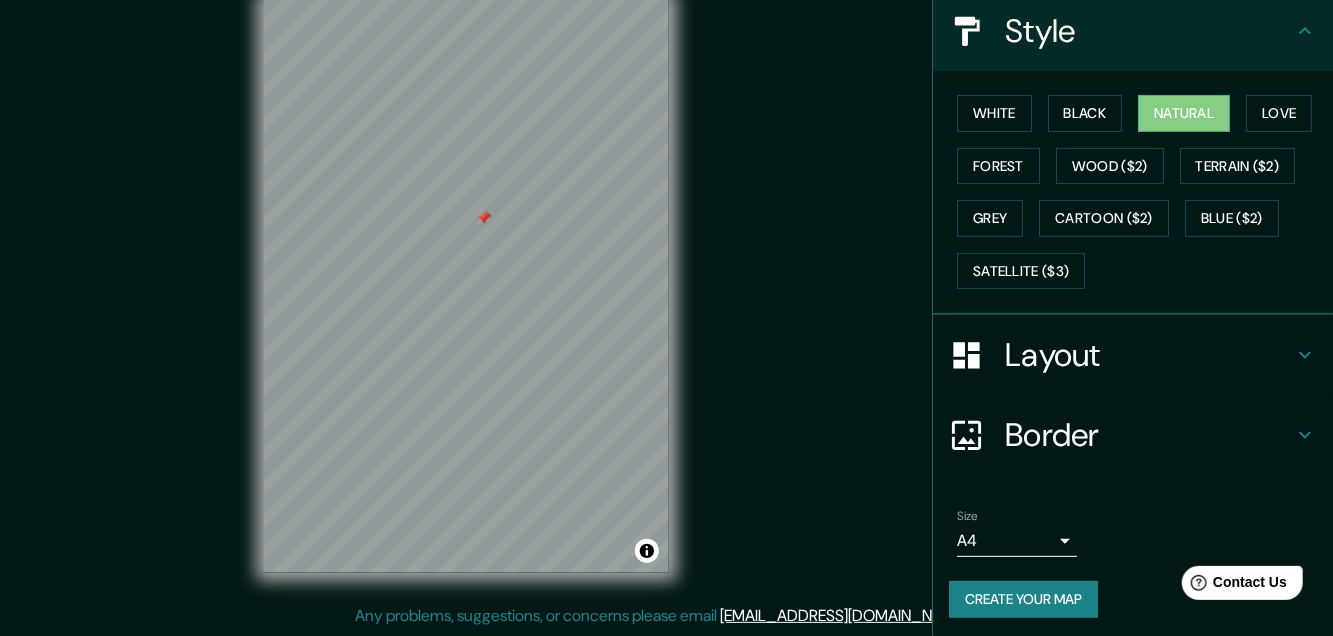 click on "Create your map" at bounding box center (1023, 599) 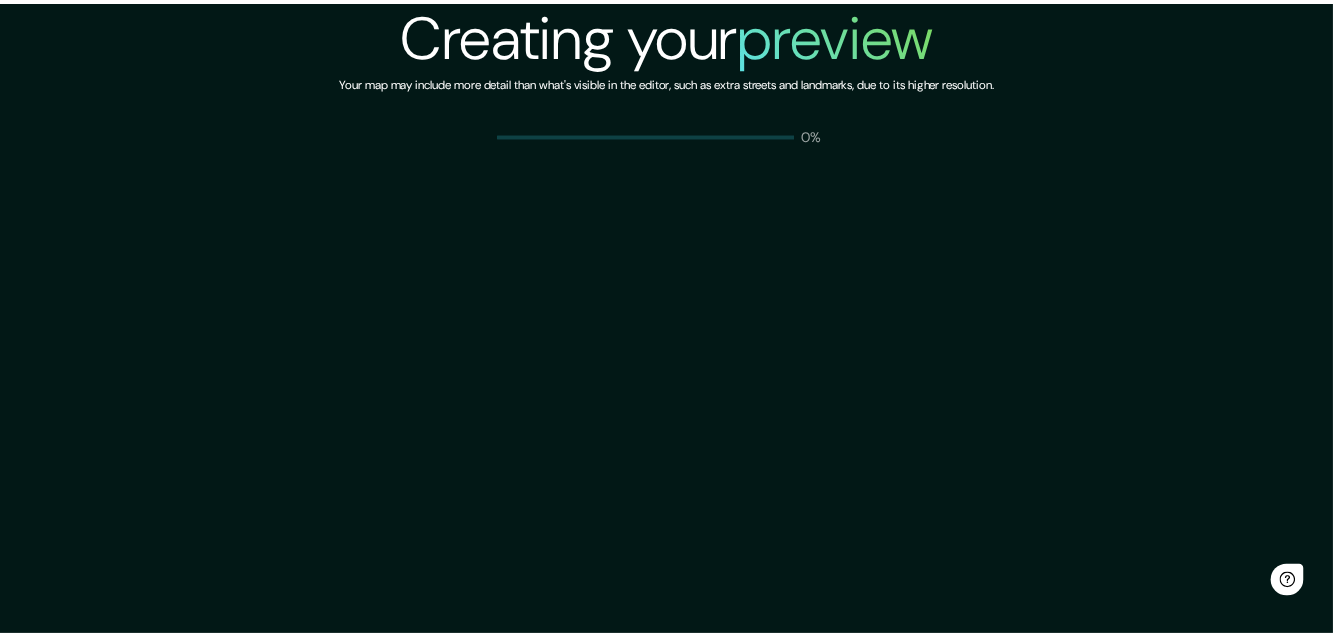 scroll, scrollTop: 0, scrollLeft: 0, axis: both 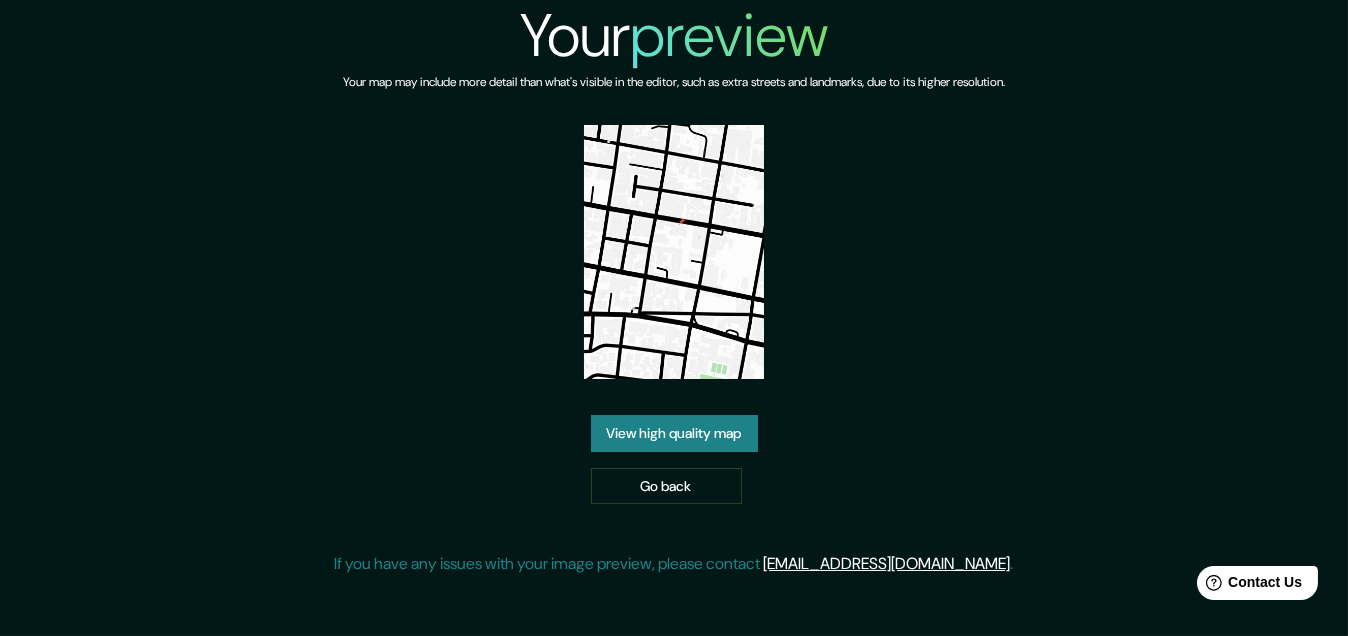 click on "View high quality map" at bounding box center [674, 433] 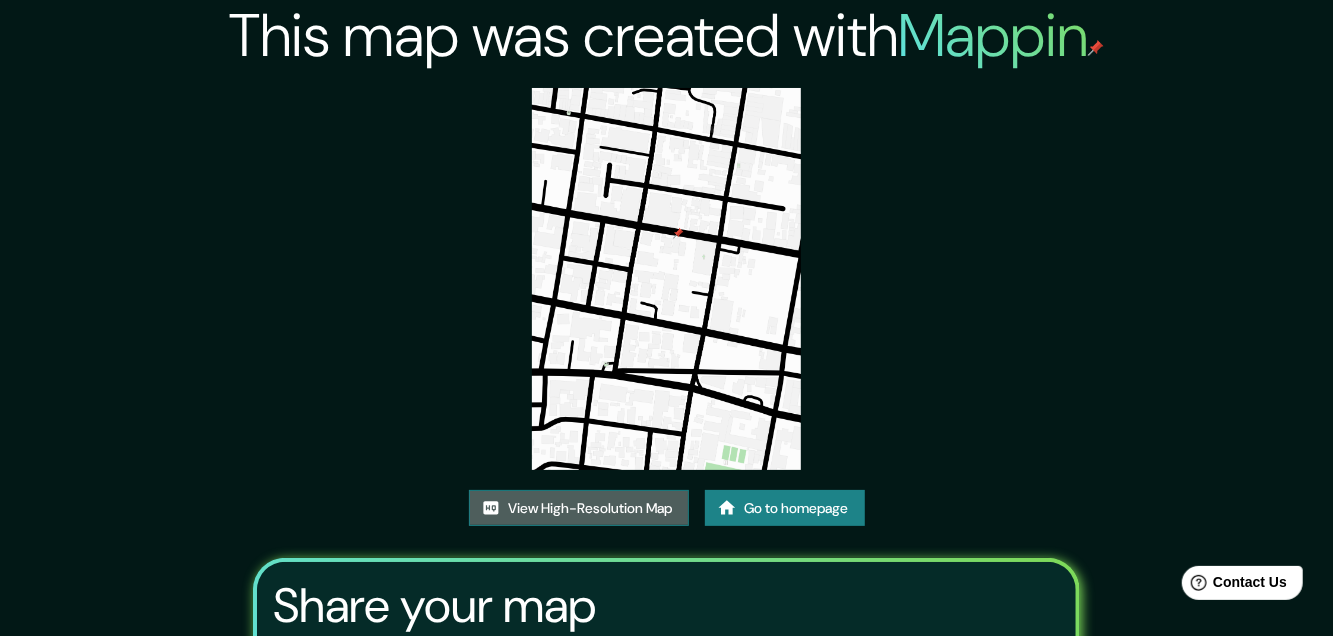 click on "View High-Resolution Map" at bounding box center [579, 508] 